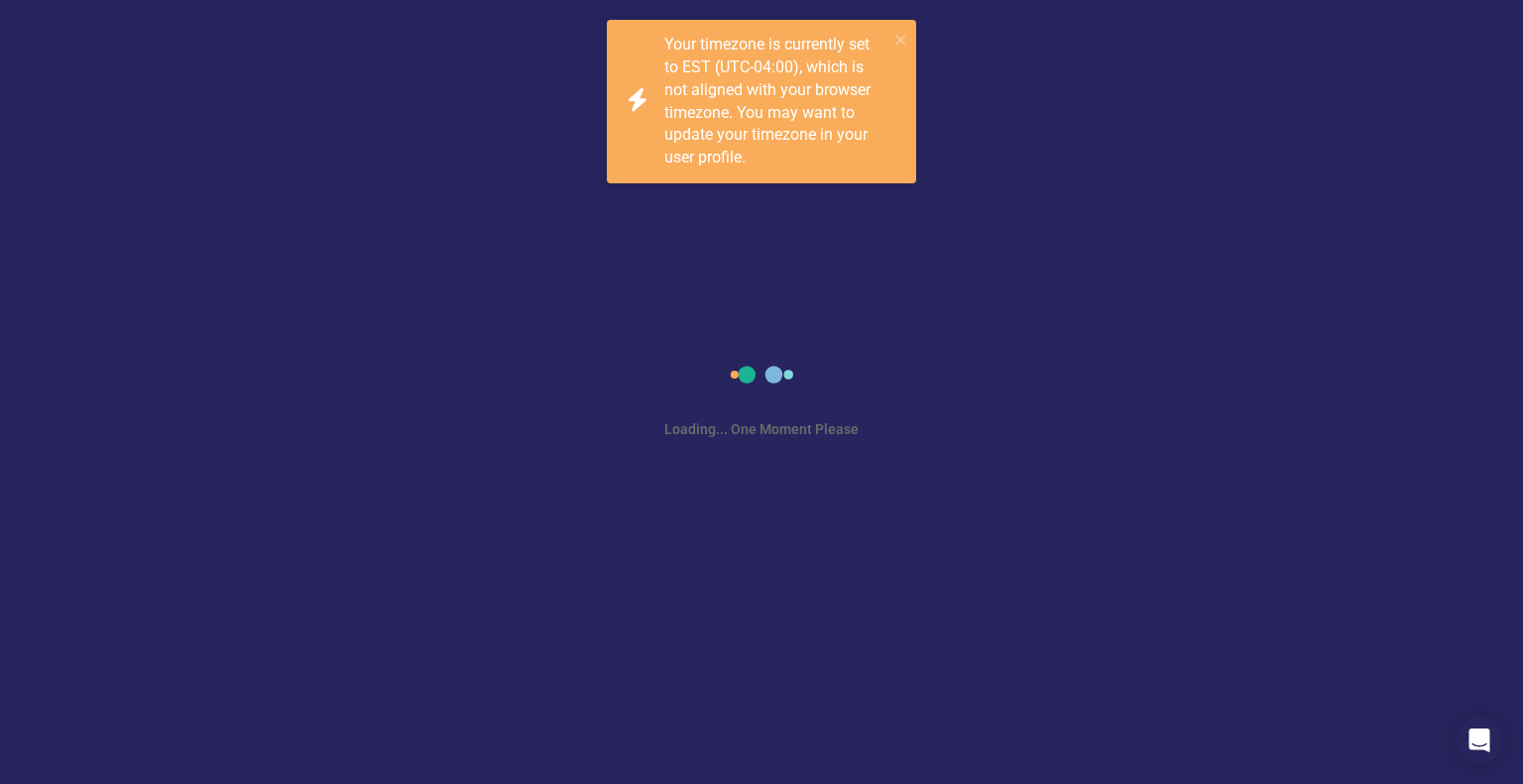 scroll, scrollTop: 0, scrollLeft: 0, axis: both 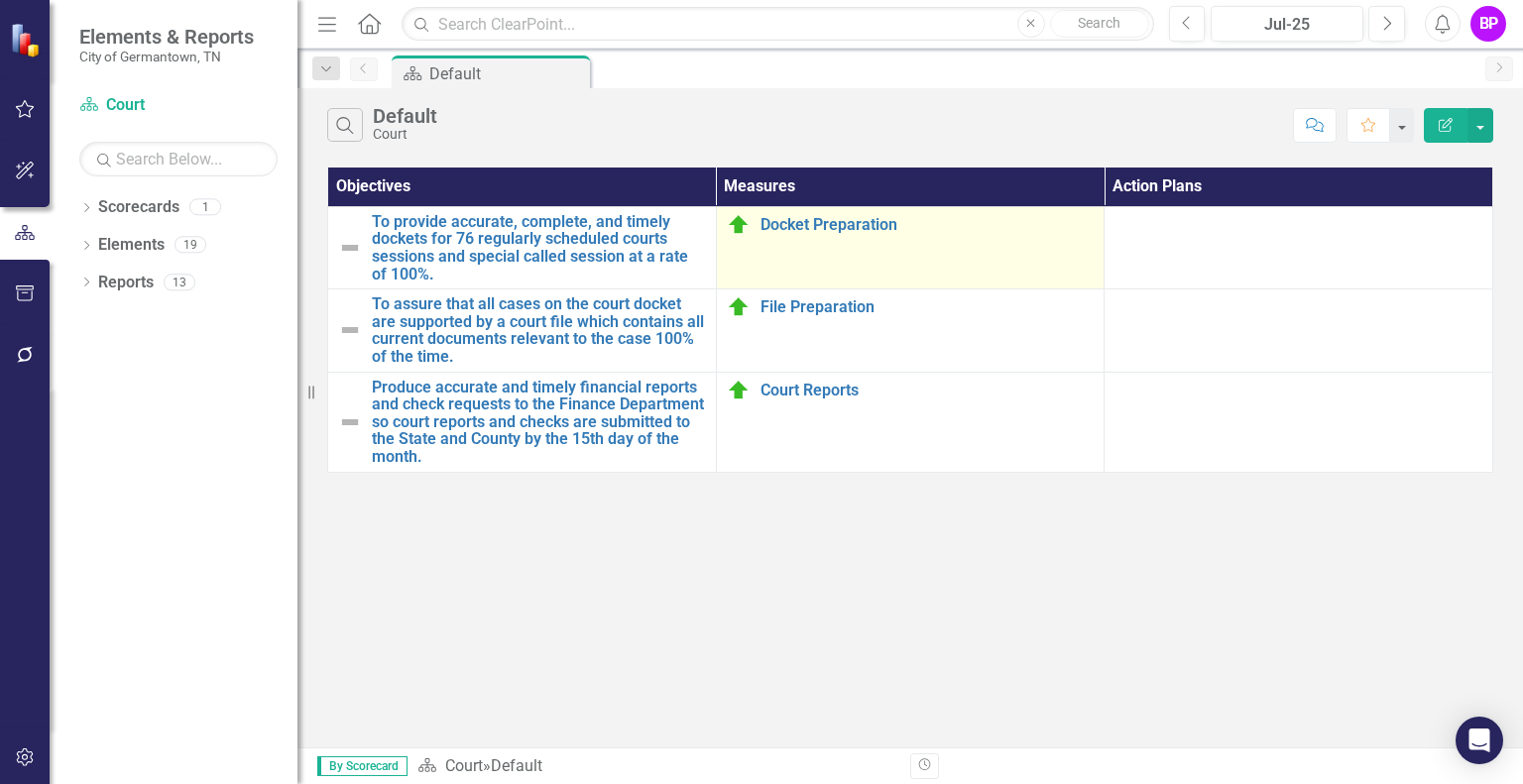 click on "Docket Preparation Edit Edit Measure Link Open Element" at bounding box center (910, 247) 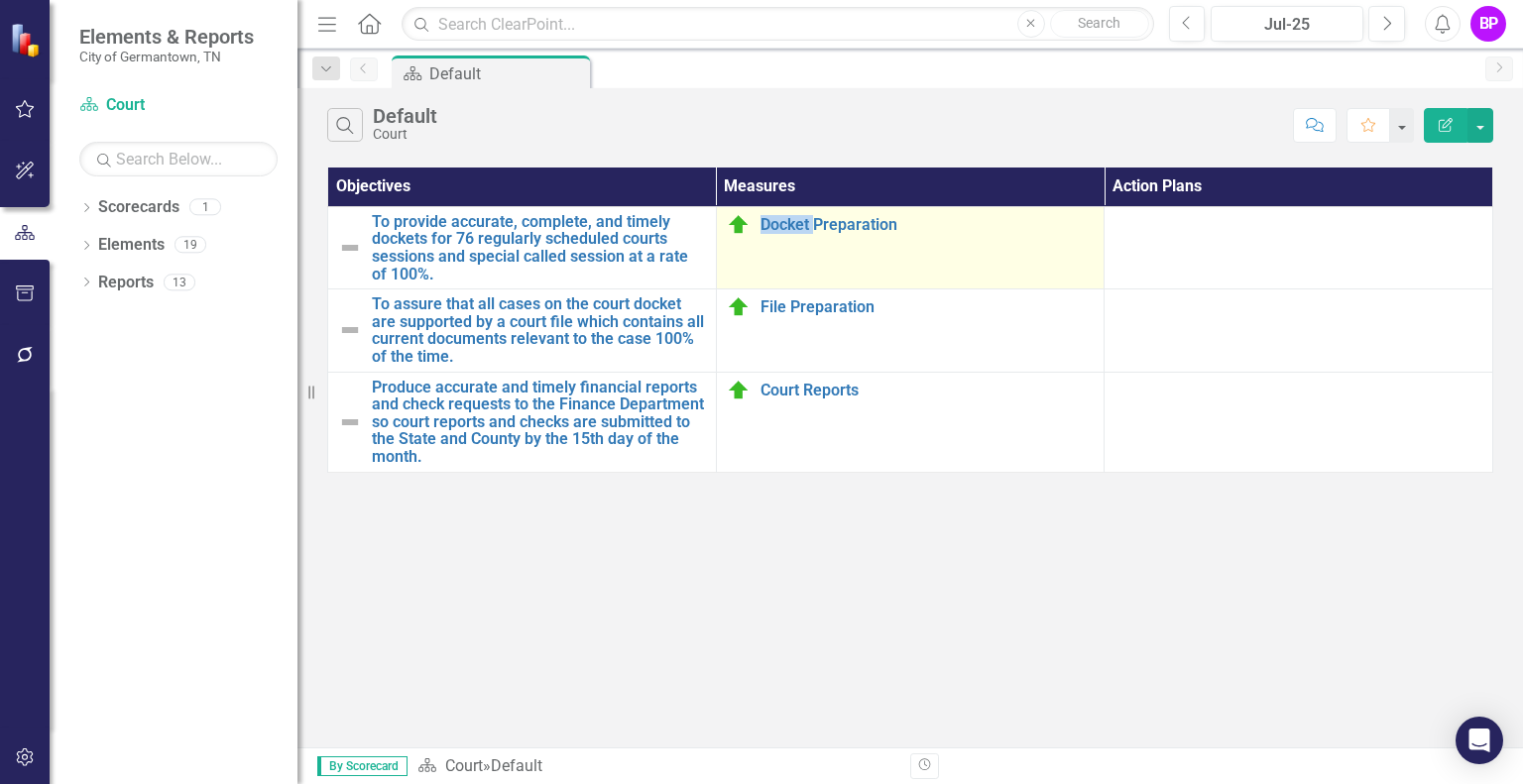 click on "Docket Preparation Edit Edit Measure Link Open Element" at bounding box center (910, 247) 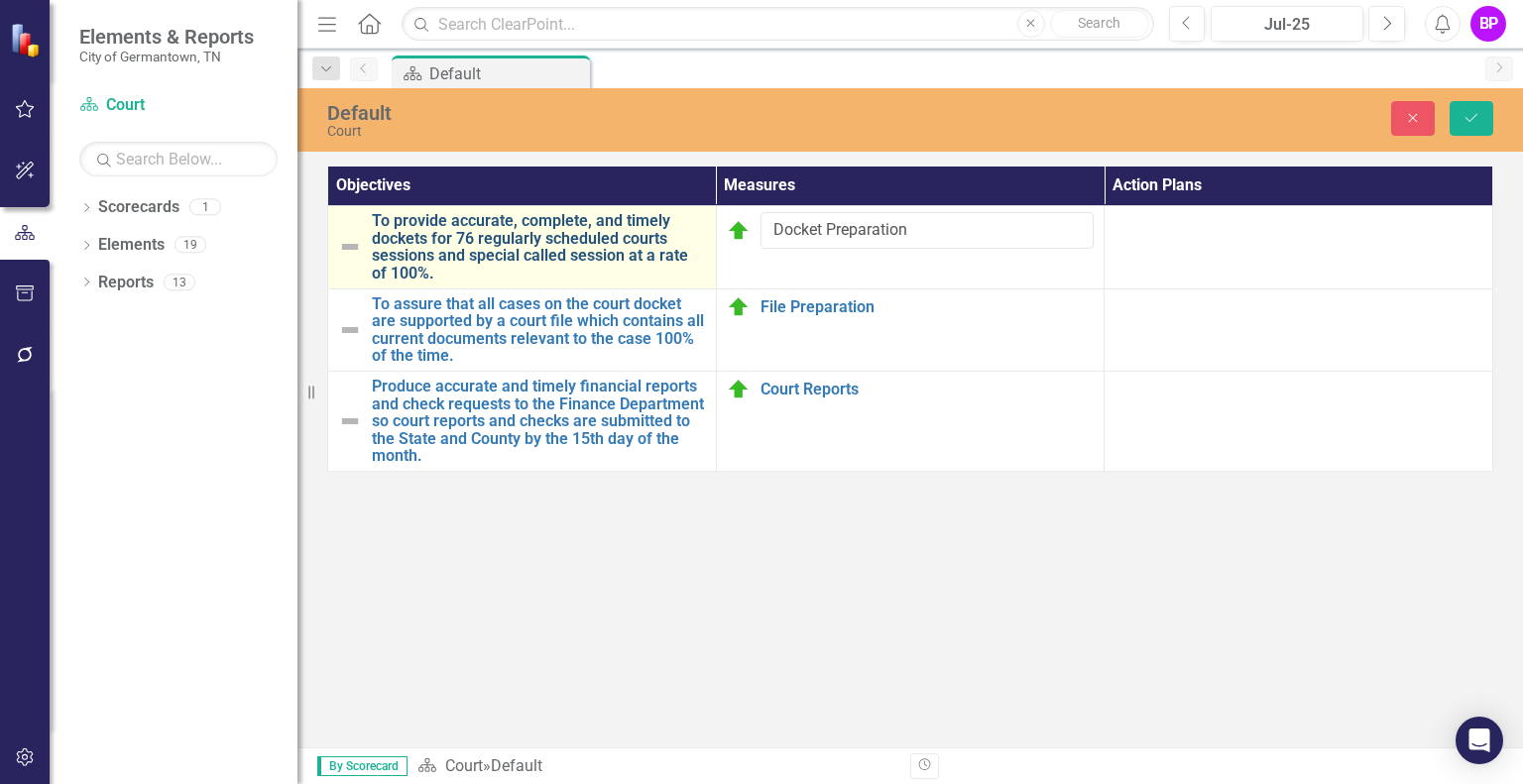 click on "To provide accurate, complete, and timely dockets for 76 regularly scheduled courts sessions and special called session at a rate of 100%." at bounding box center (538, 247) 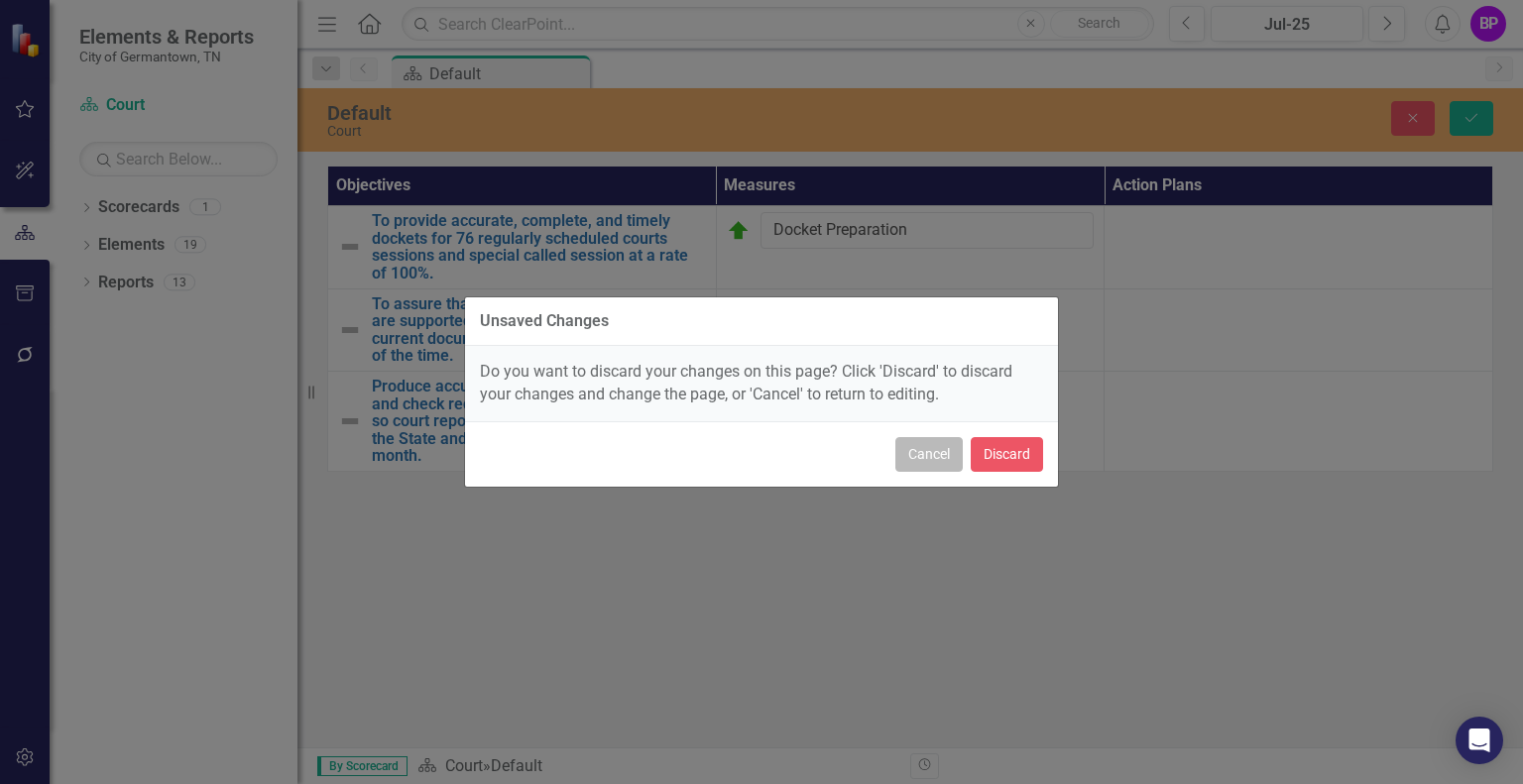 click on "Cancel" at bounding box center [929, 454] 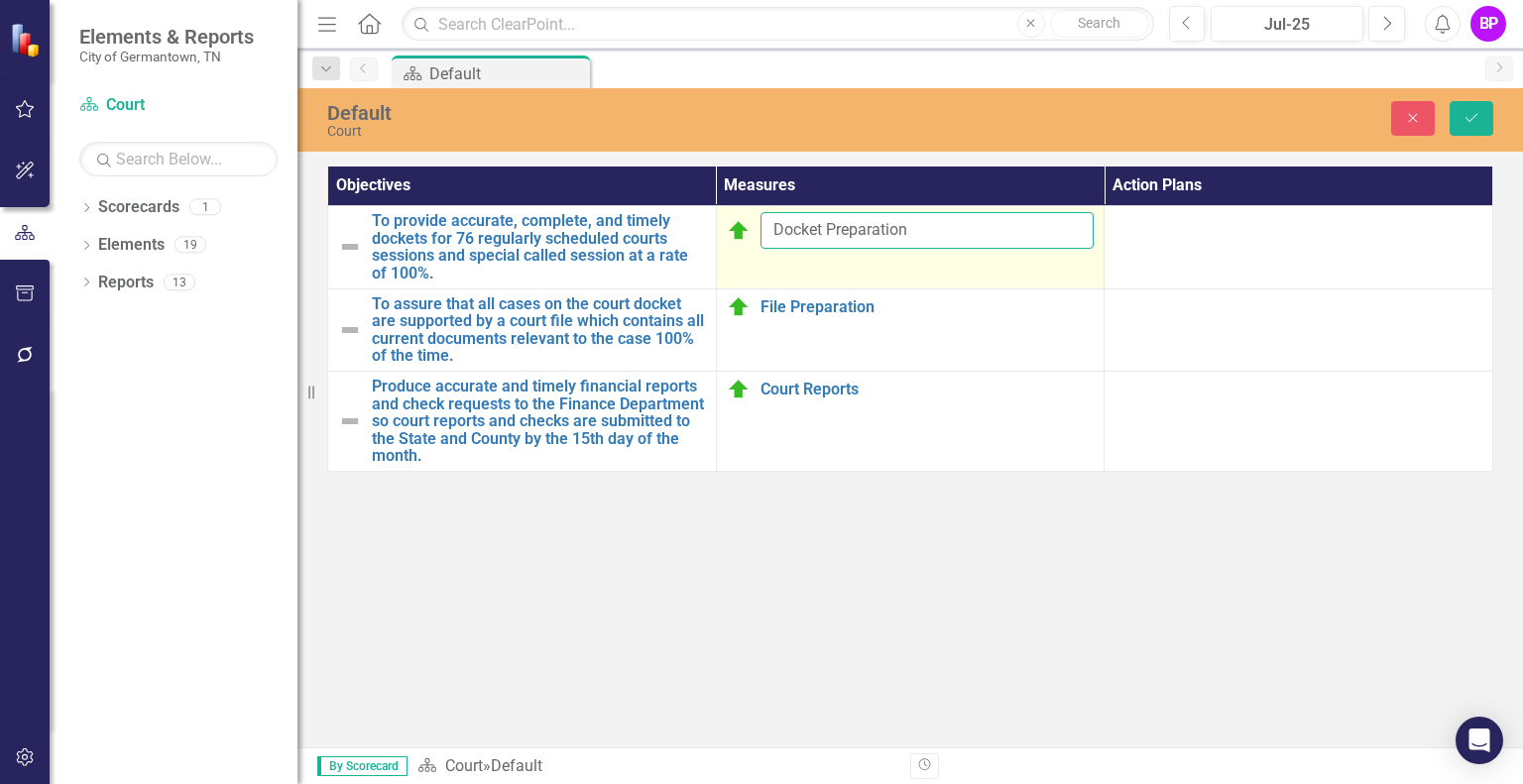 click on "Docket Preparation" at bounding box center (927, 230) 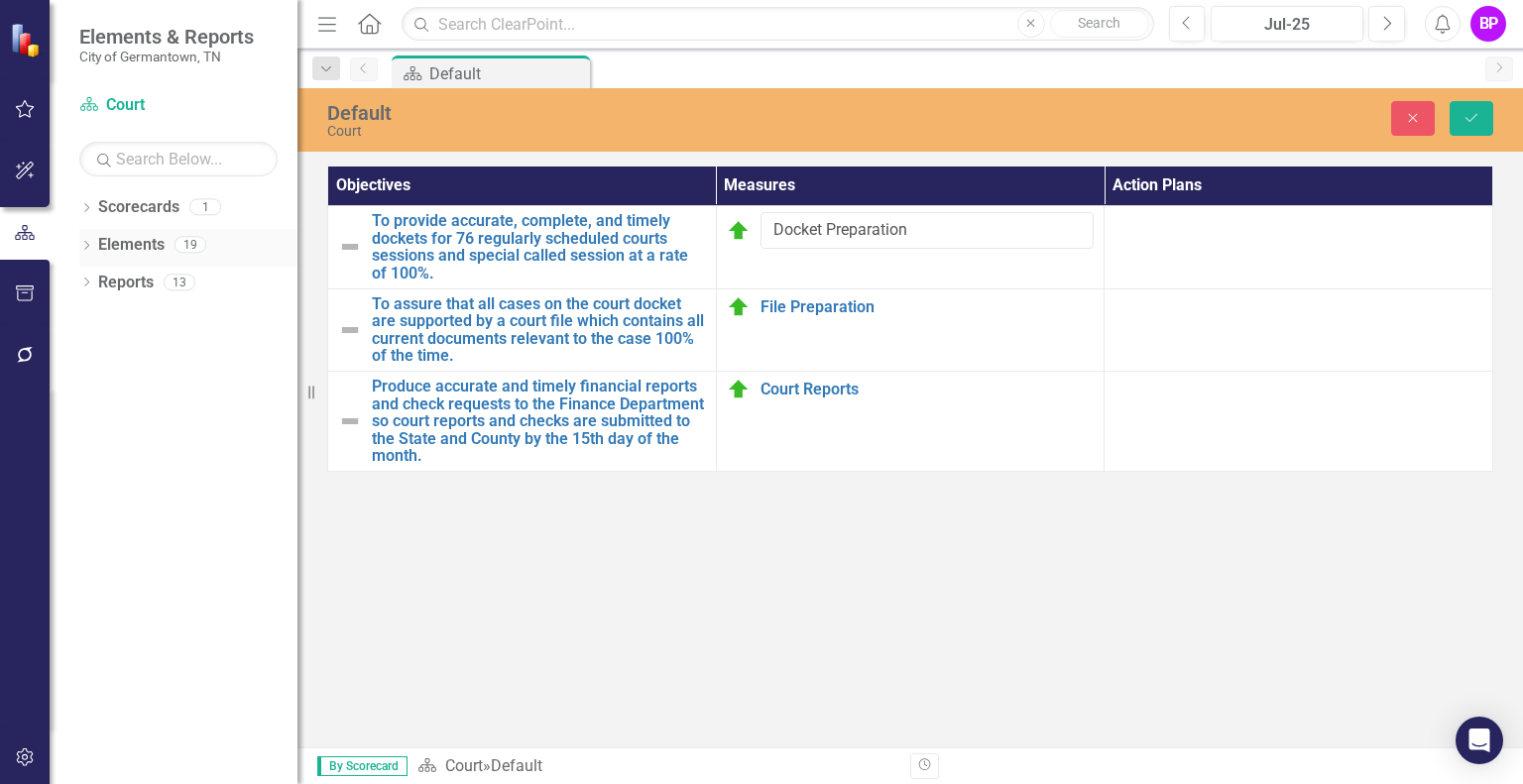 click on "Elements" at bounding box center [131, 245] 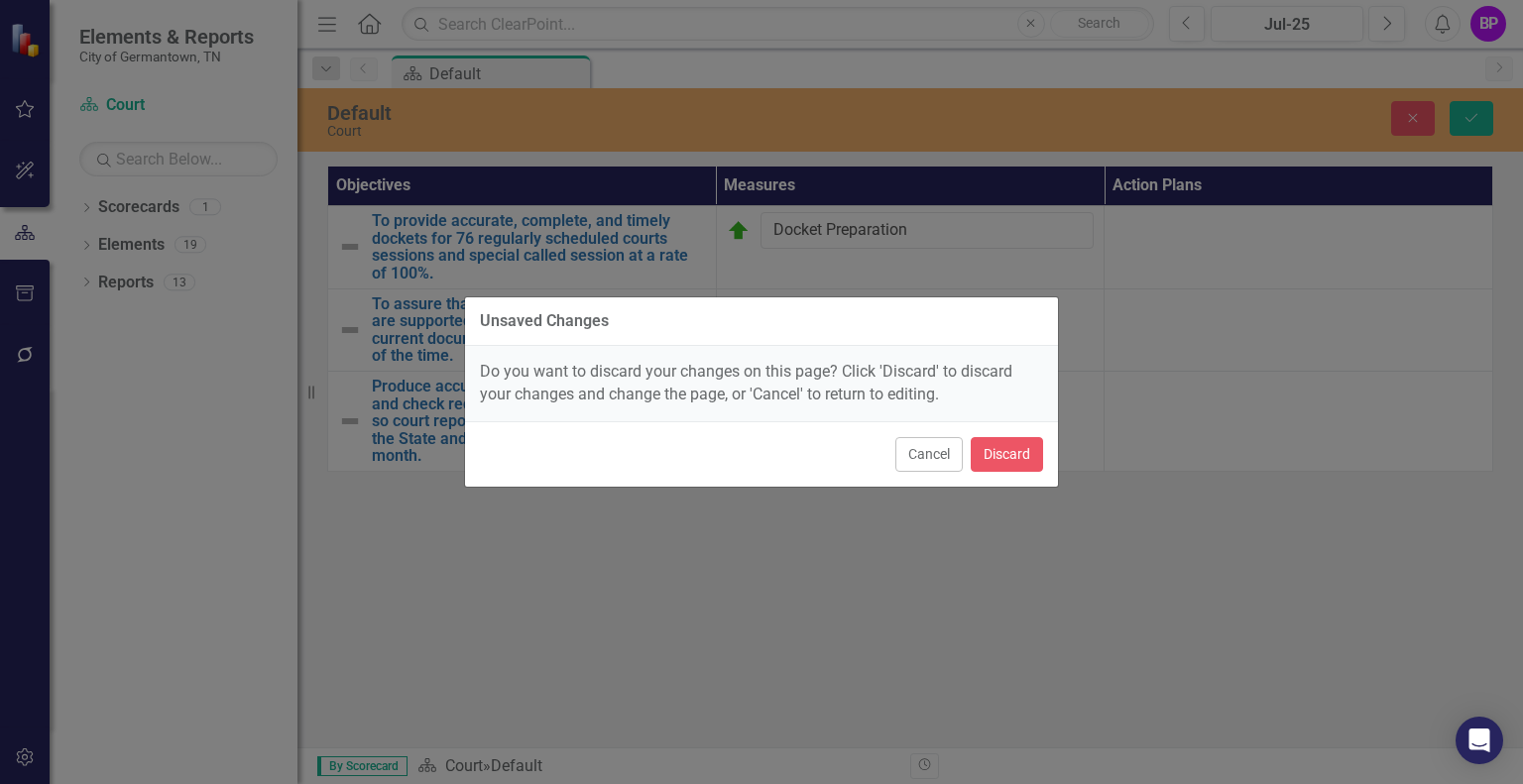 click on "Unsaved Changes Do you want to discard your changes on this page? Click 'Discard' to discard your changes and change the page, or 'Cancel' to return to editing. Cancel Discard" at bounding box center (762, 392) 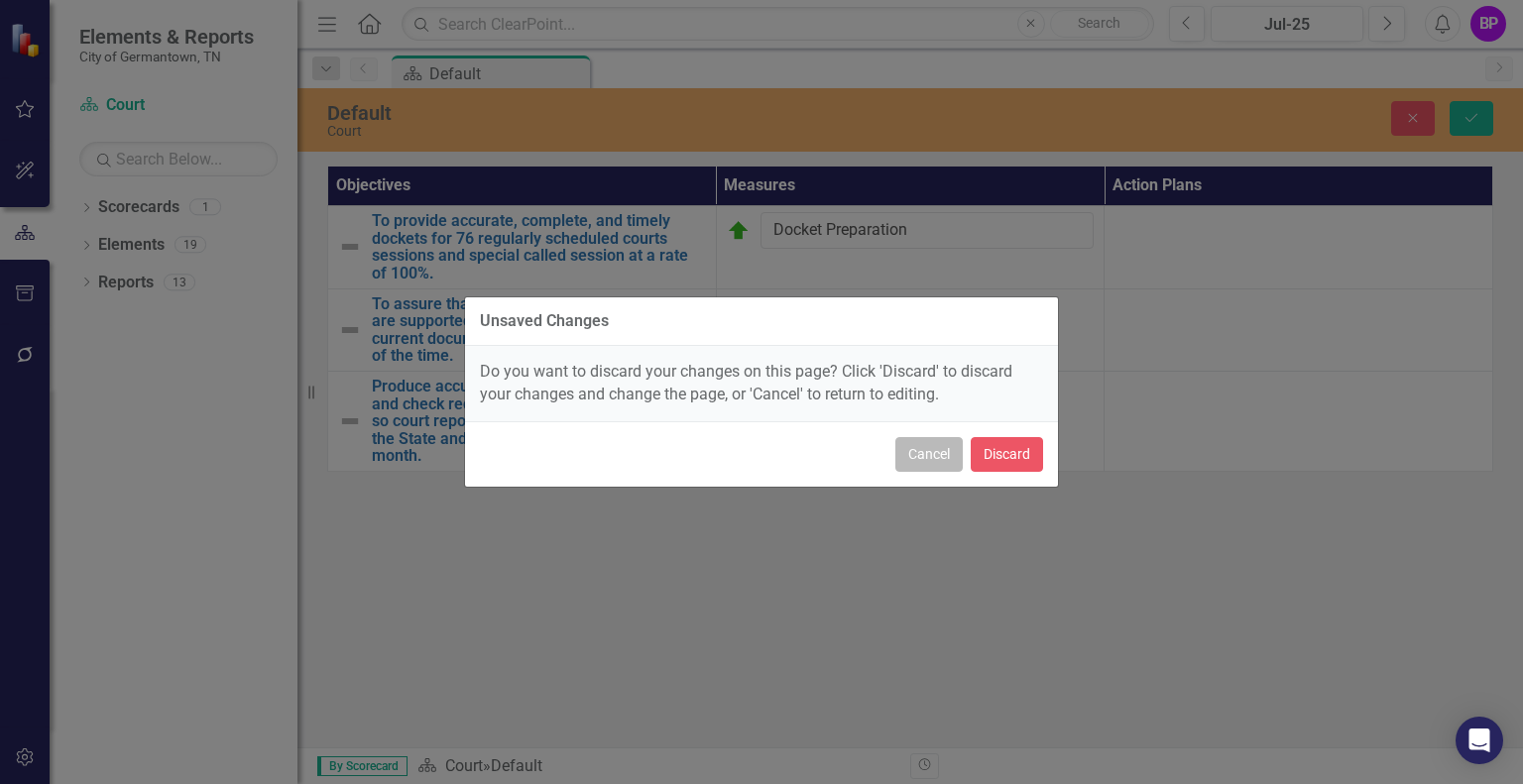 click on "Cancel" at bounding box center (929, 454) 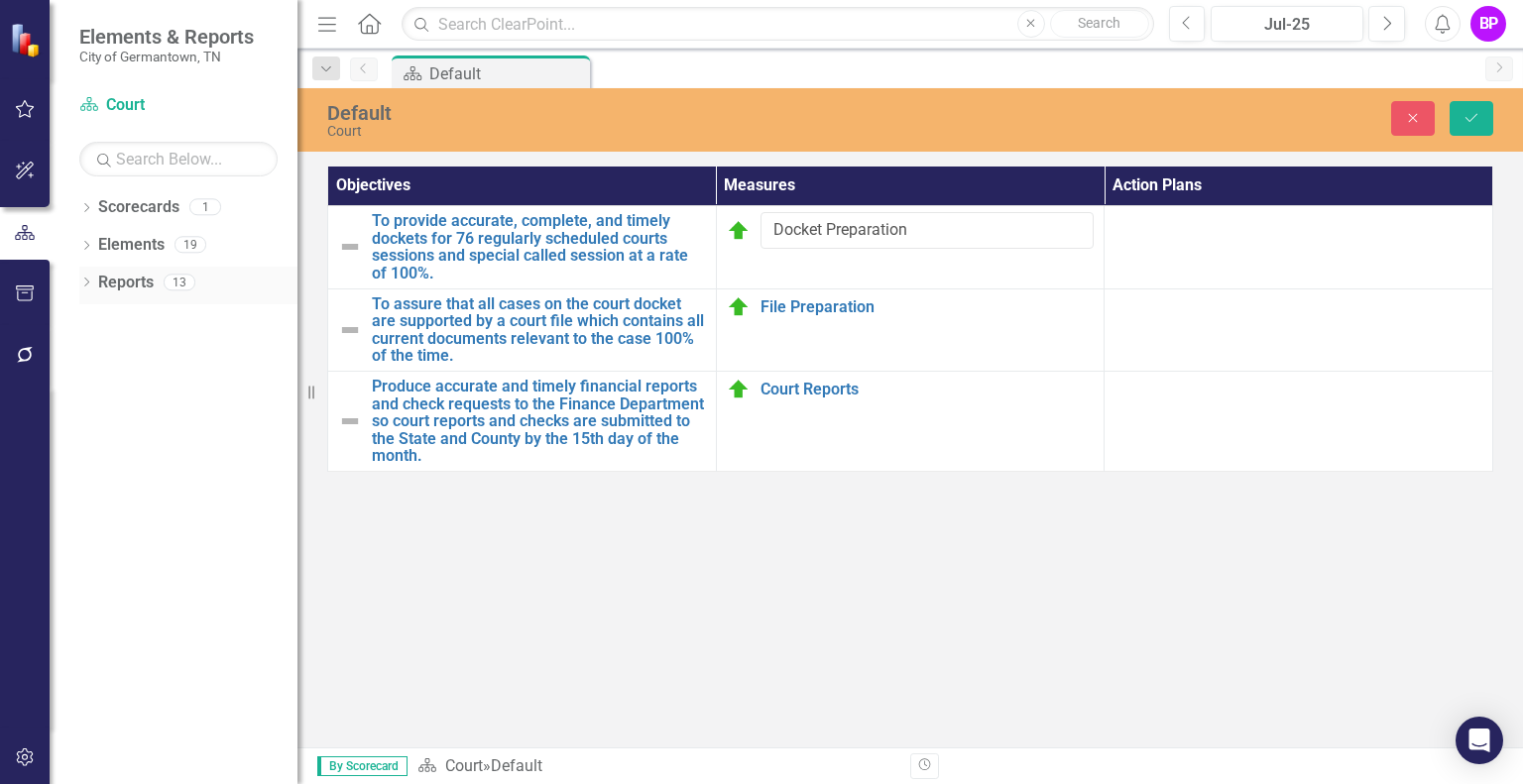 click on "Reports" at bounding box center [126, 282] 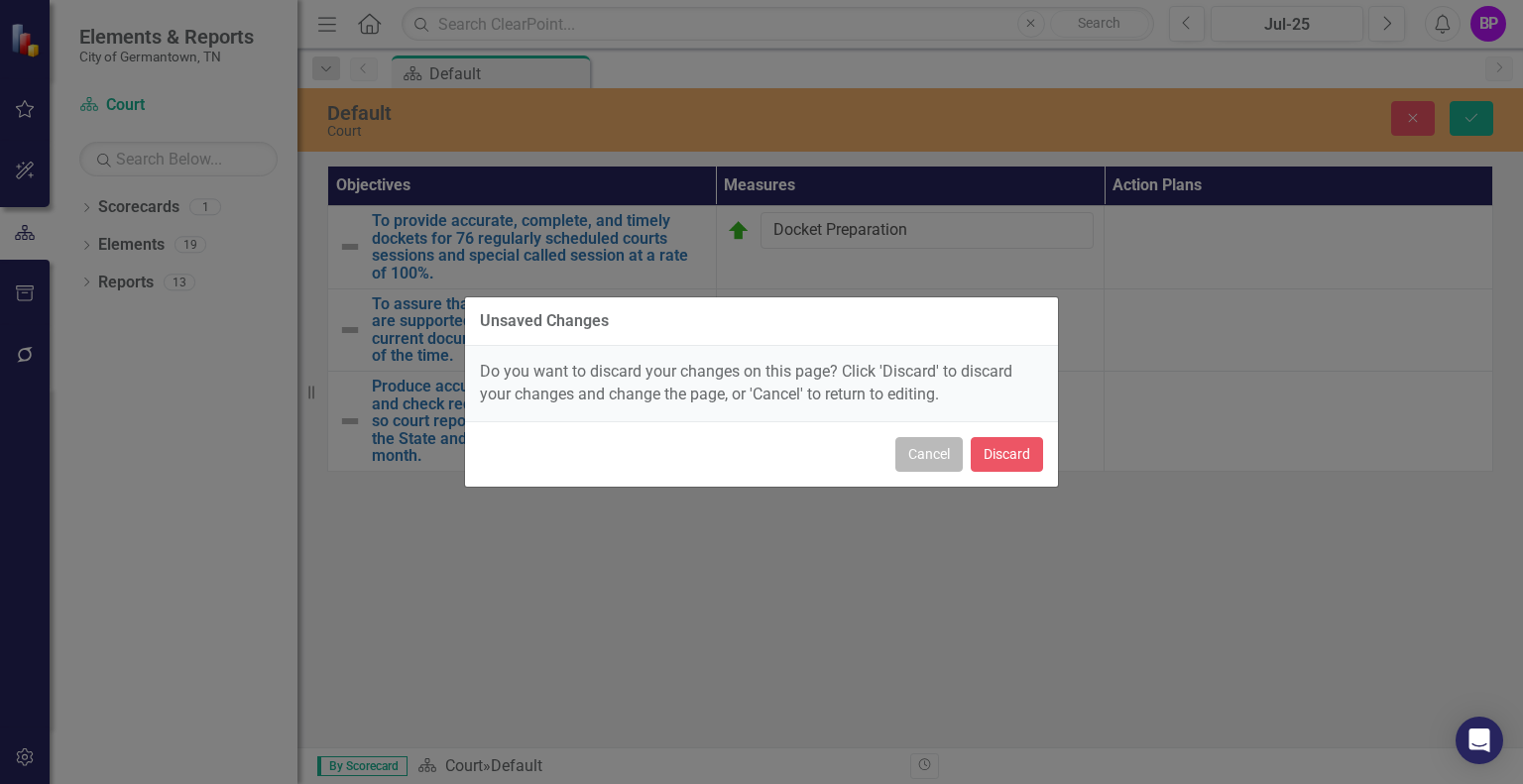 click on "Cancel" at bounding box center [929, 454] 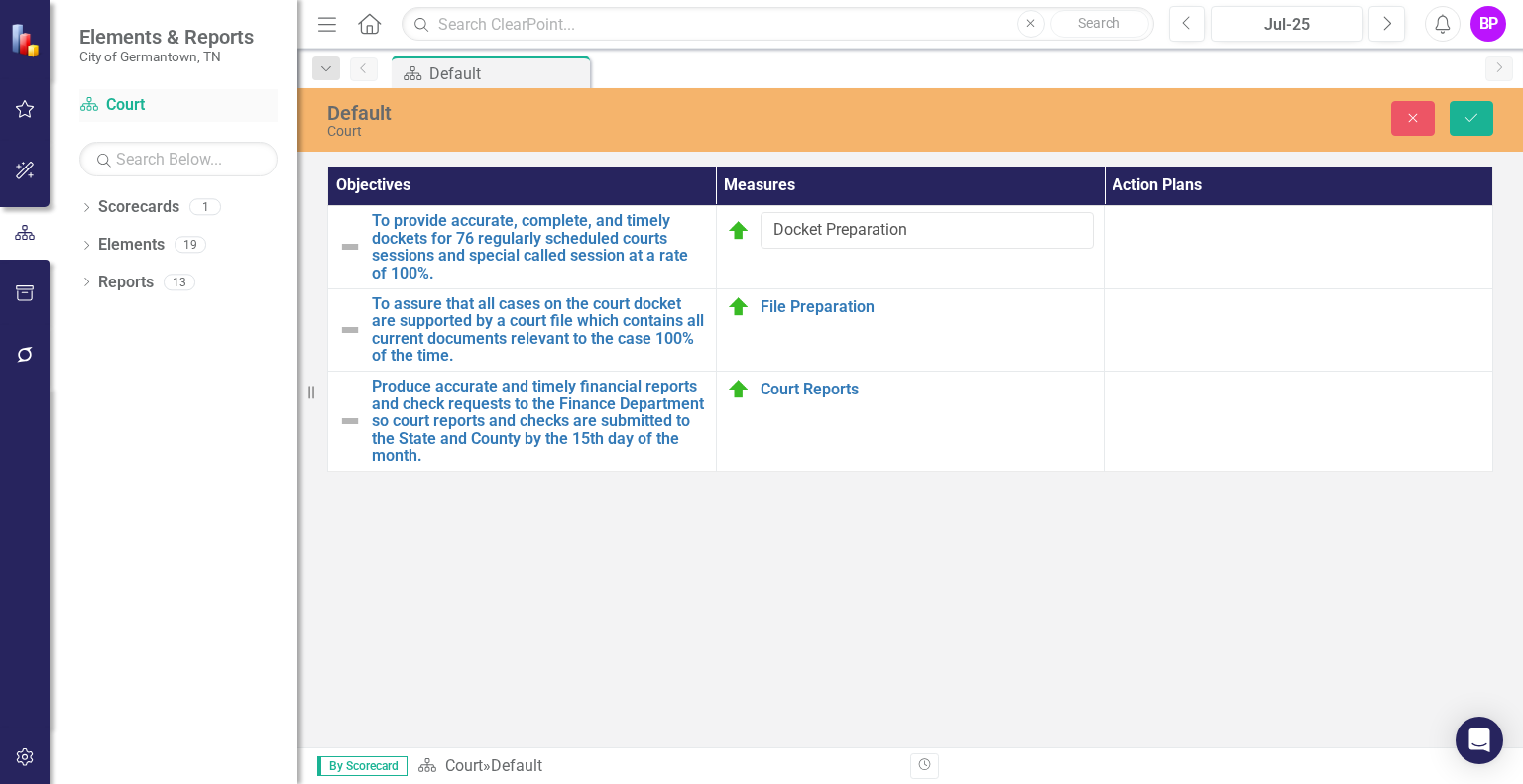 click on "Scorecard Court" at bounding box center [178, 105] 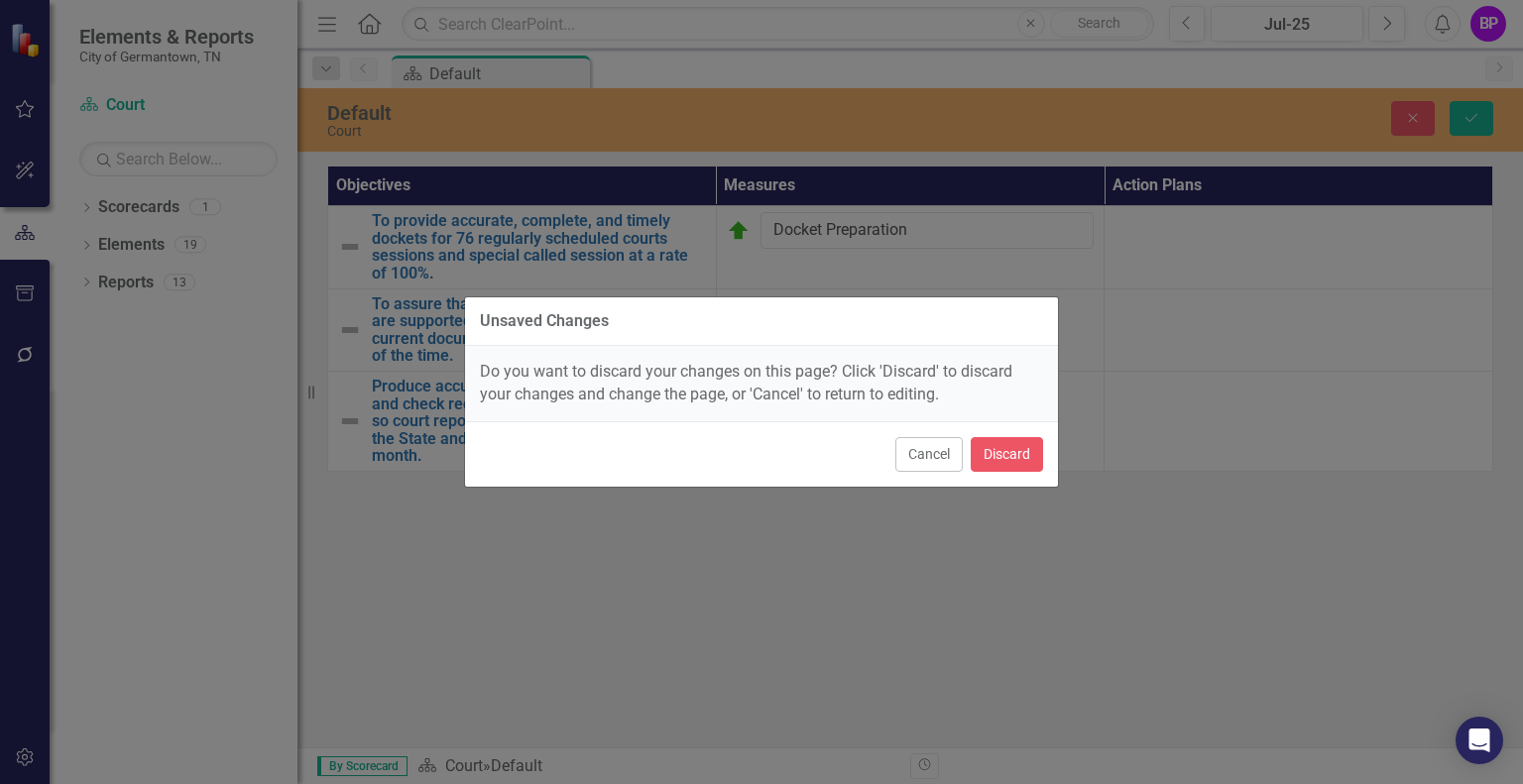 click on "Do you want to discard your changes on this page? Click 'Discard' to discard your changes and change the page, or 'Cancel' to return to editing." at bounding box center (762, 384) 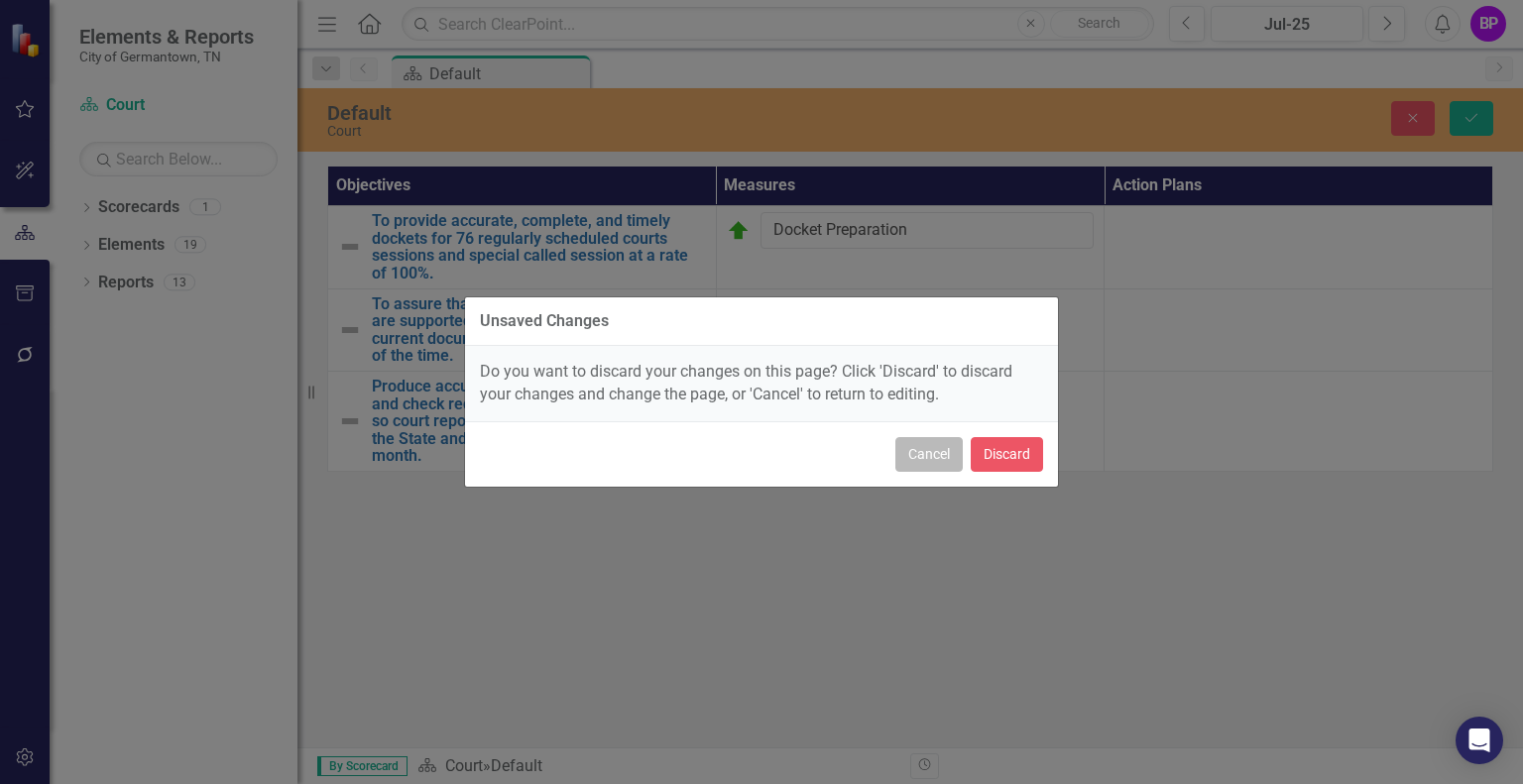 click on "Cancel" at bounding box center [929, 454] 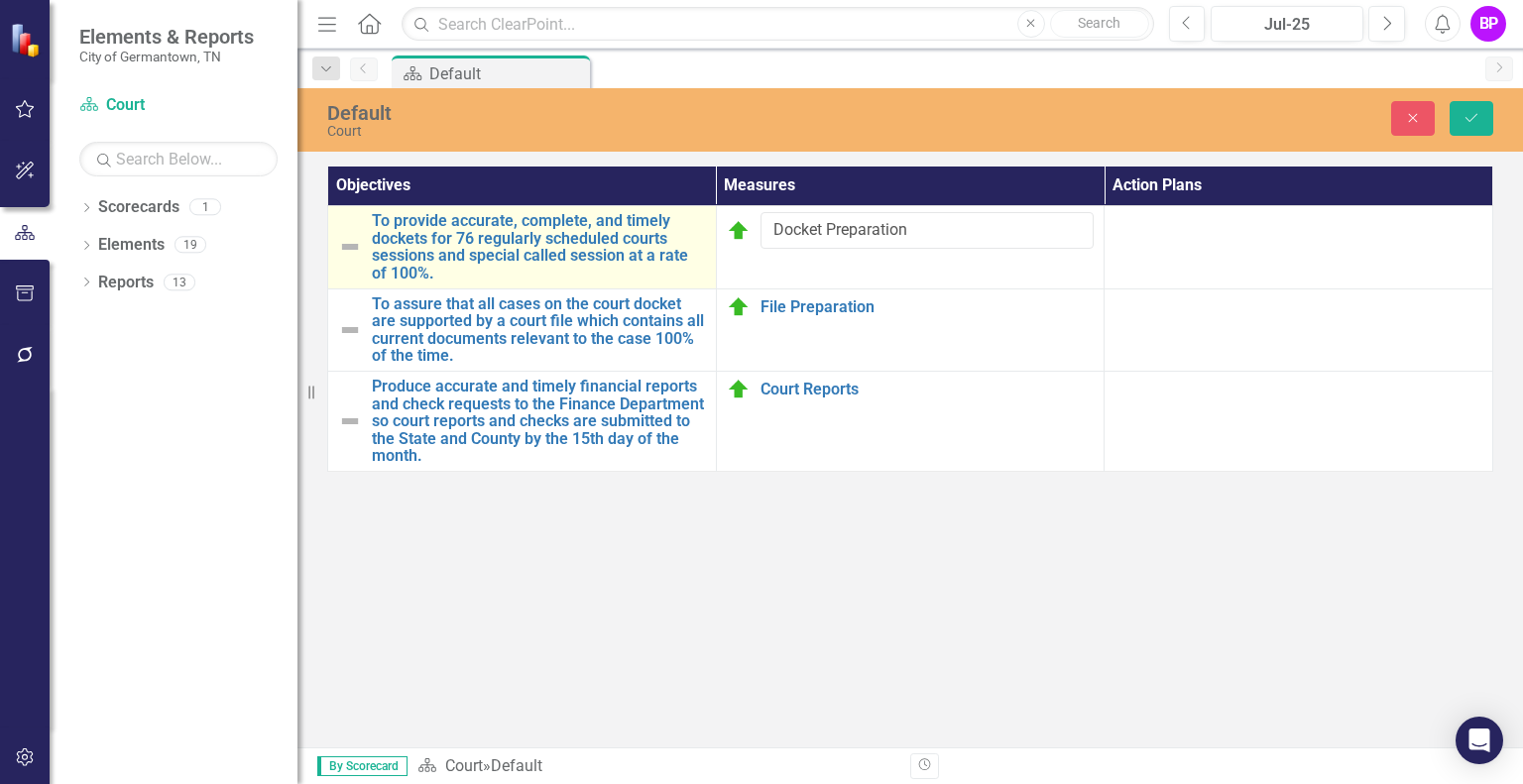 click at bounding box center (350, 247) 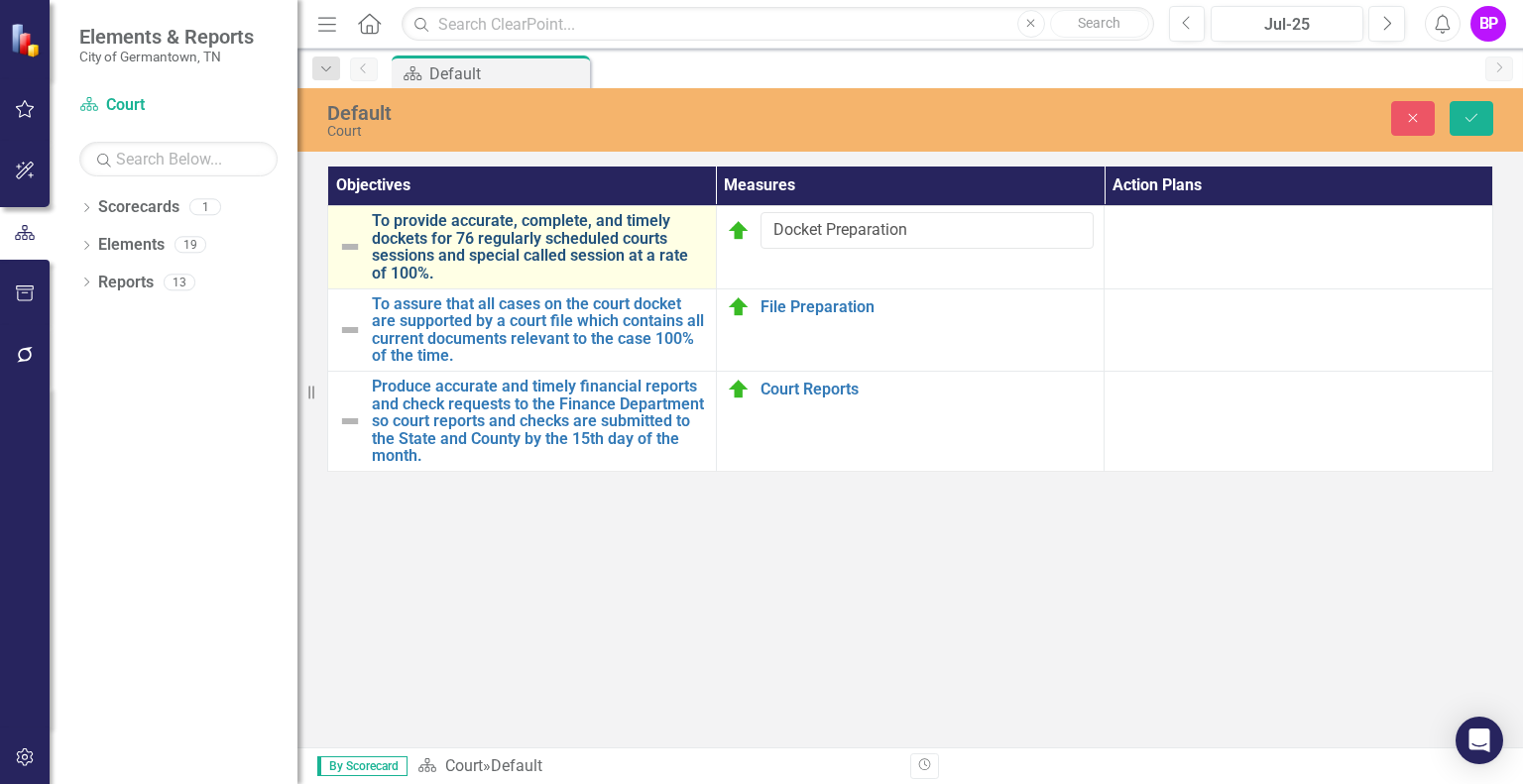 click on "To provide accurate, complete, and timely dockets for 76 regularly scheduled courts sessions and special called session at a rate of 100%." at bounding box center [538, 247] 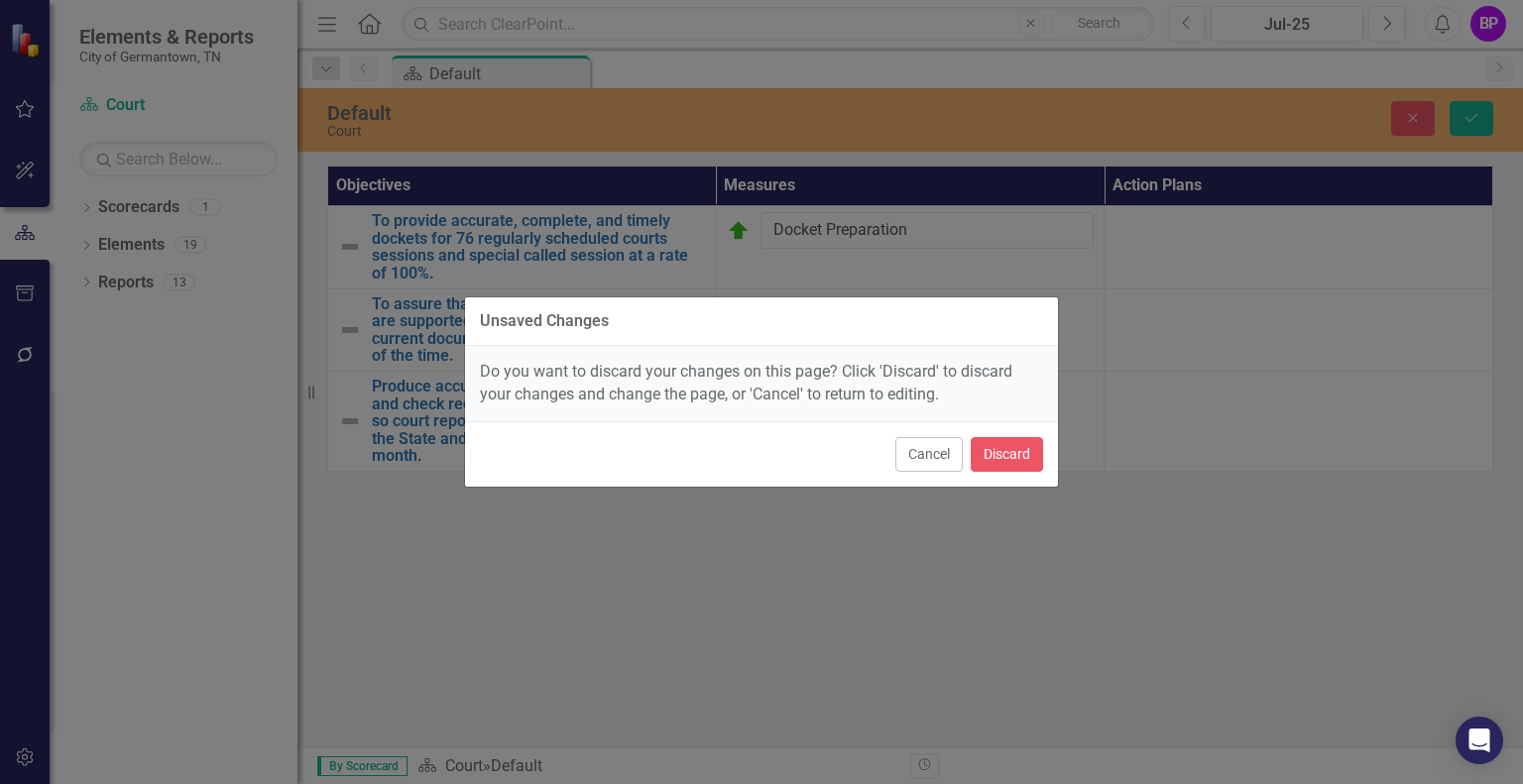 click on "Unsaved Changes Do you want to discard your changes on this page? Click 'Discard' to discard your changes and change the page, or 'Cancel' to return to editing. Cancel Discard" at bounding box center (762, 392) 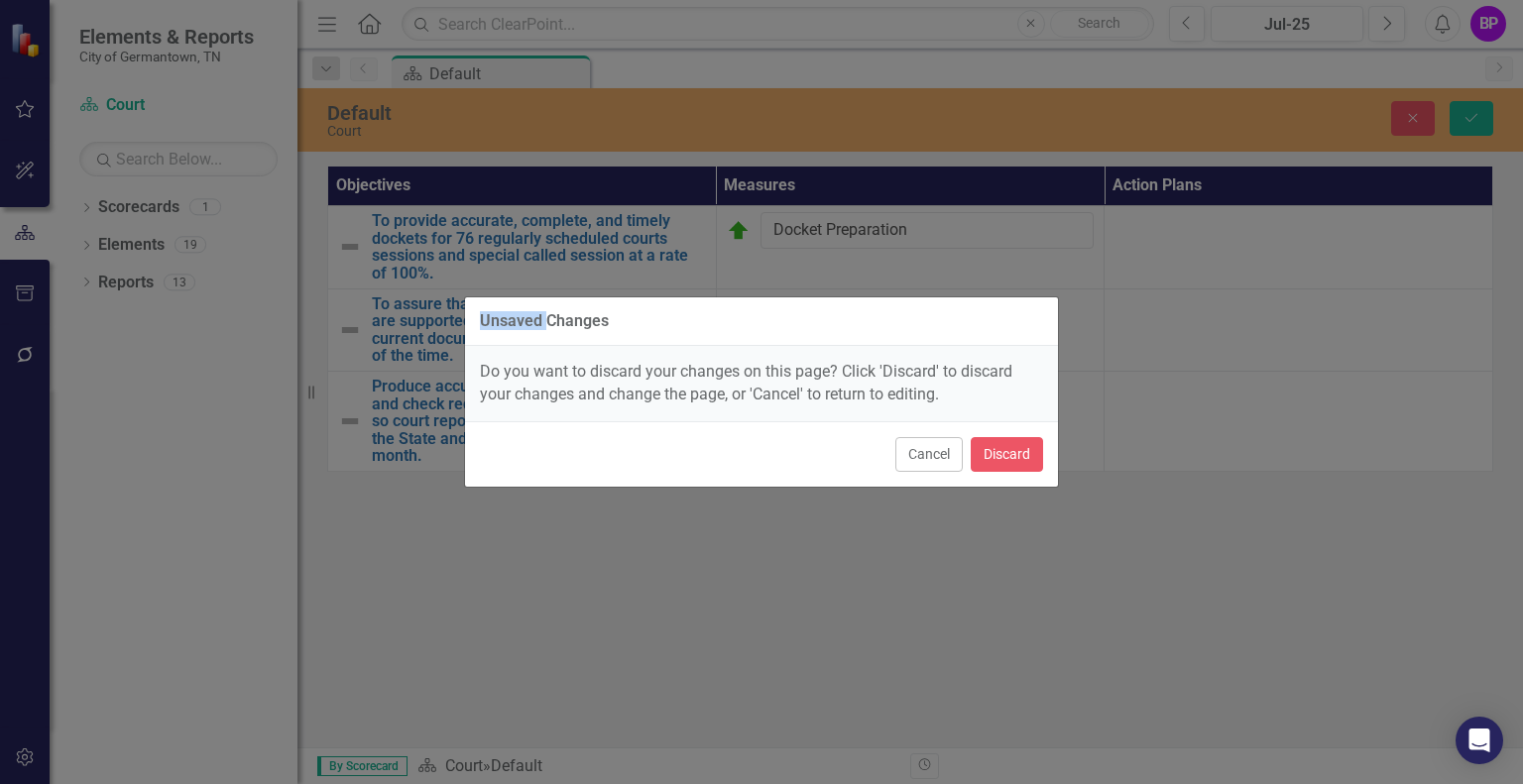 click on "Unsaved Changes Do you want to discard your changes on this page? Click 'Discard' to discard your changes and change the page, or 'Cancel' to return to editing. Cancel Discard" at bounding box center (762, 392) 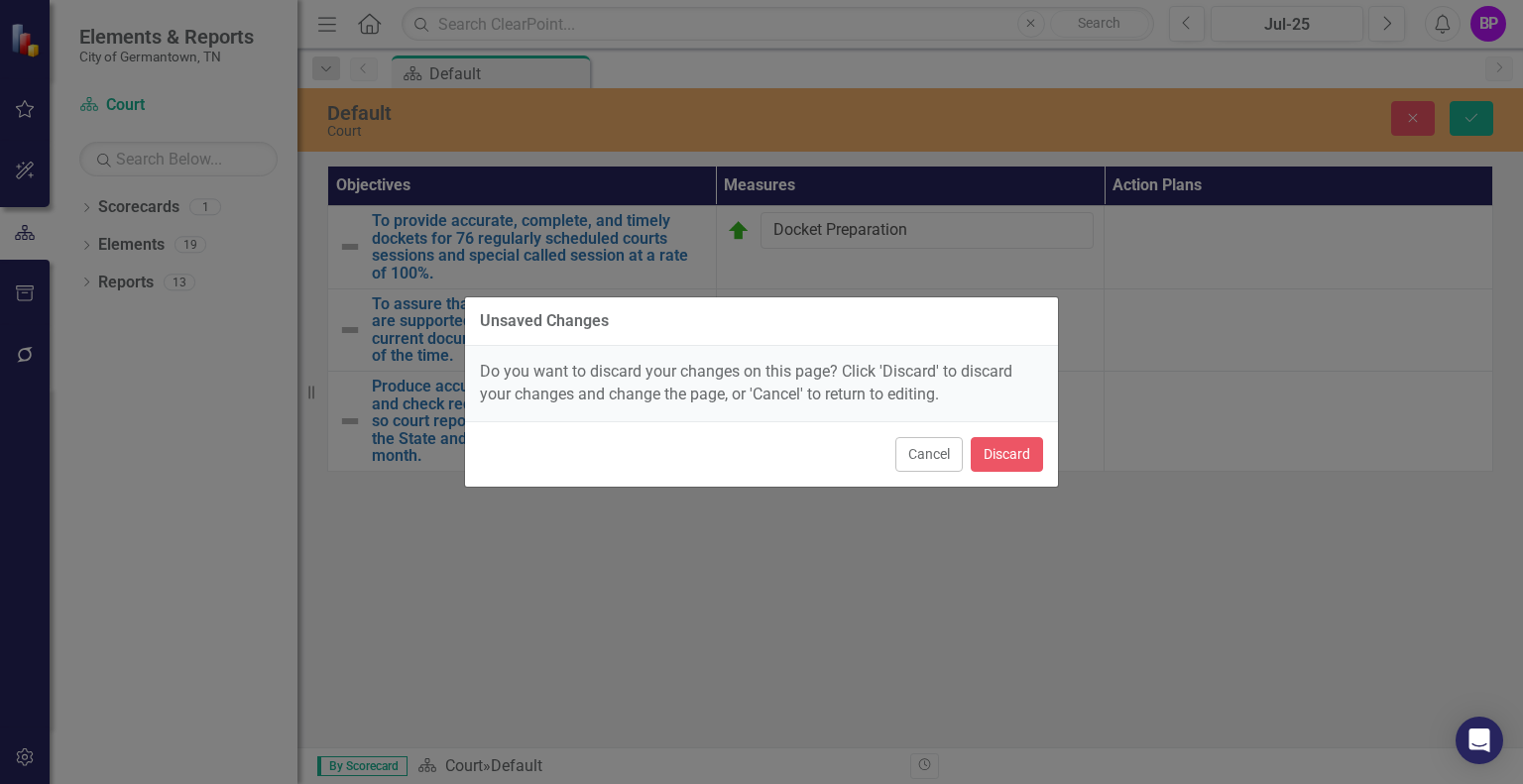 click on "Unsaved Changes Do you want to discard your changes on this page? Click 'Discard' to discard your changes and change the page, or 'Cancel' to return to editing. Cancel Discard" at bounding box center (762, 392) 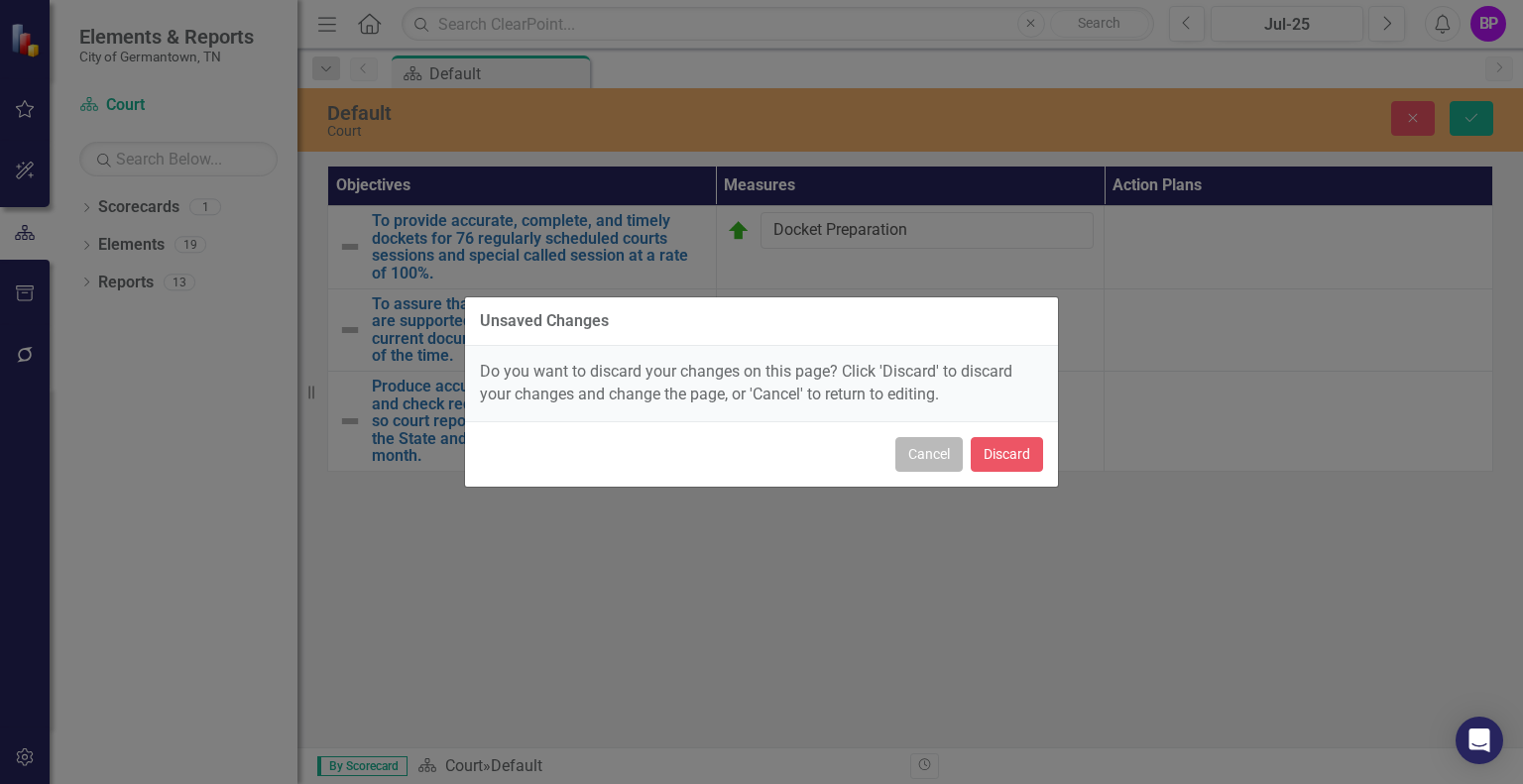 click on "Cancel" at bounding box center [929, 454] 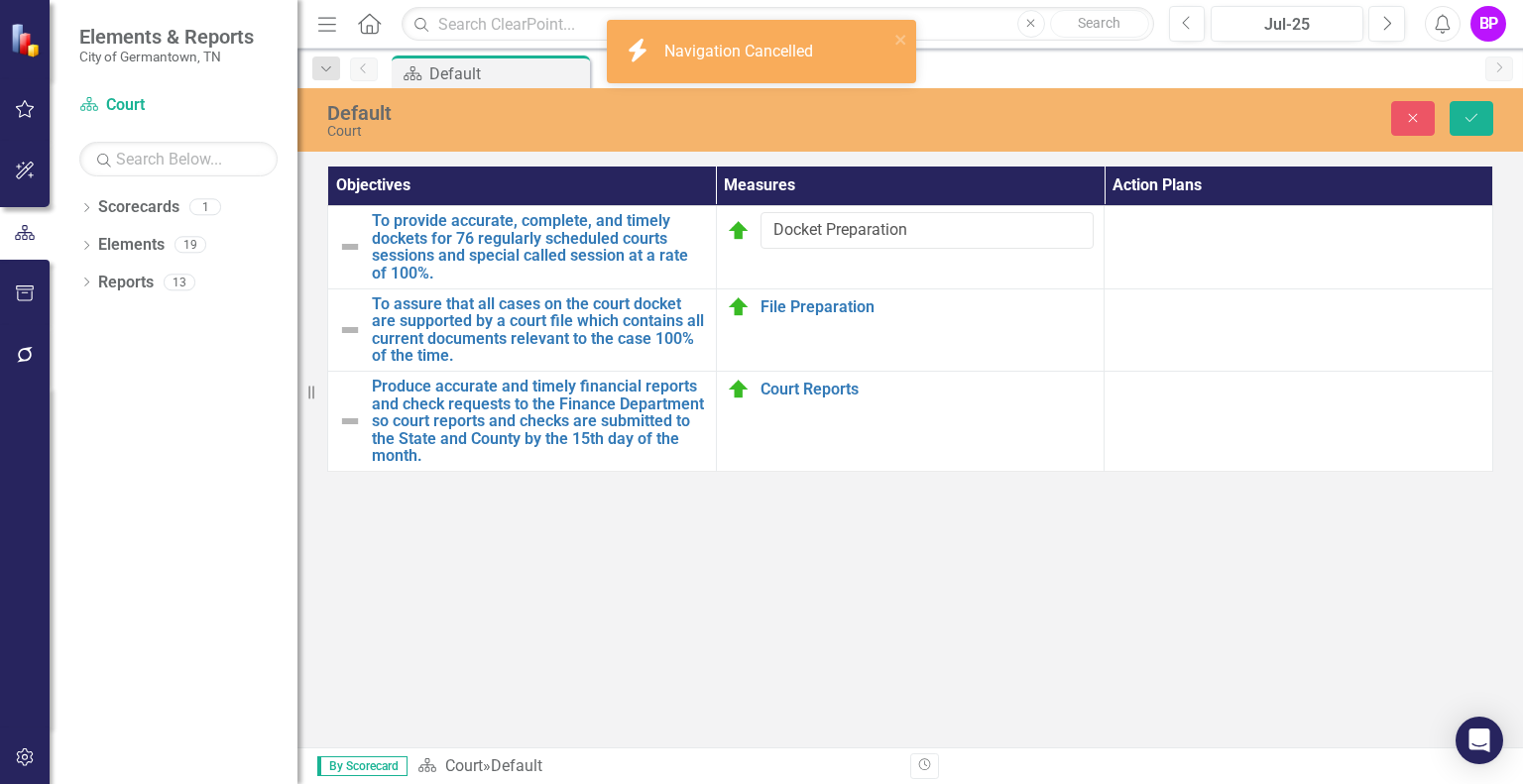 click on "Court Reports Edit Edit Measure Link Open Element" at bounding box center [910, 420] 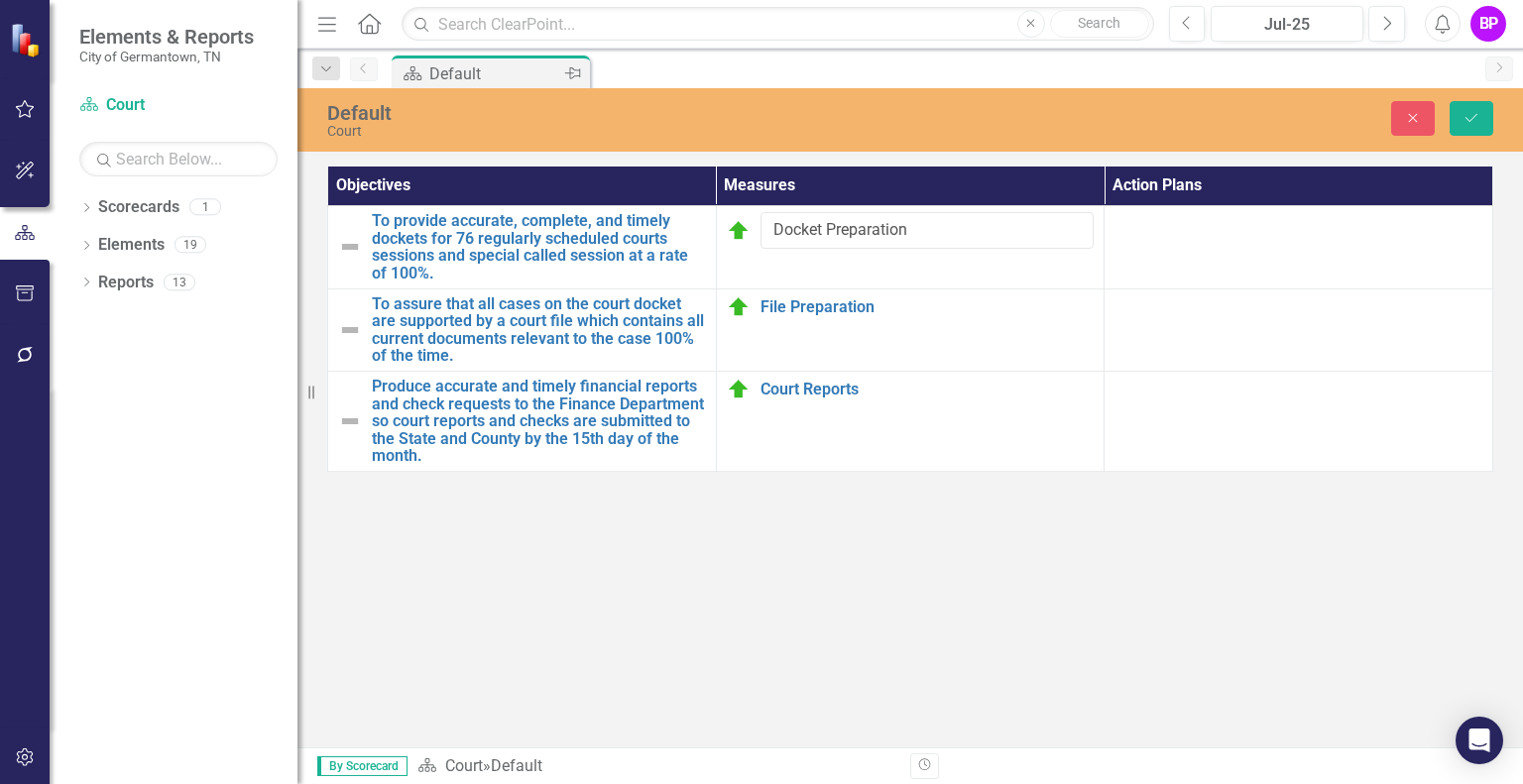 click on "Default" at bounding box center [495, 73] 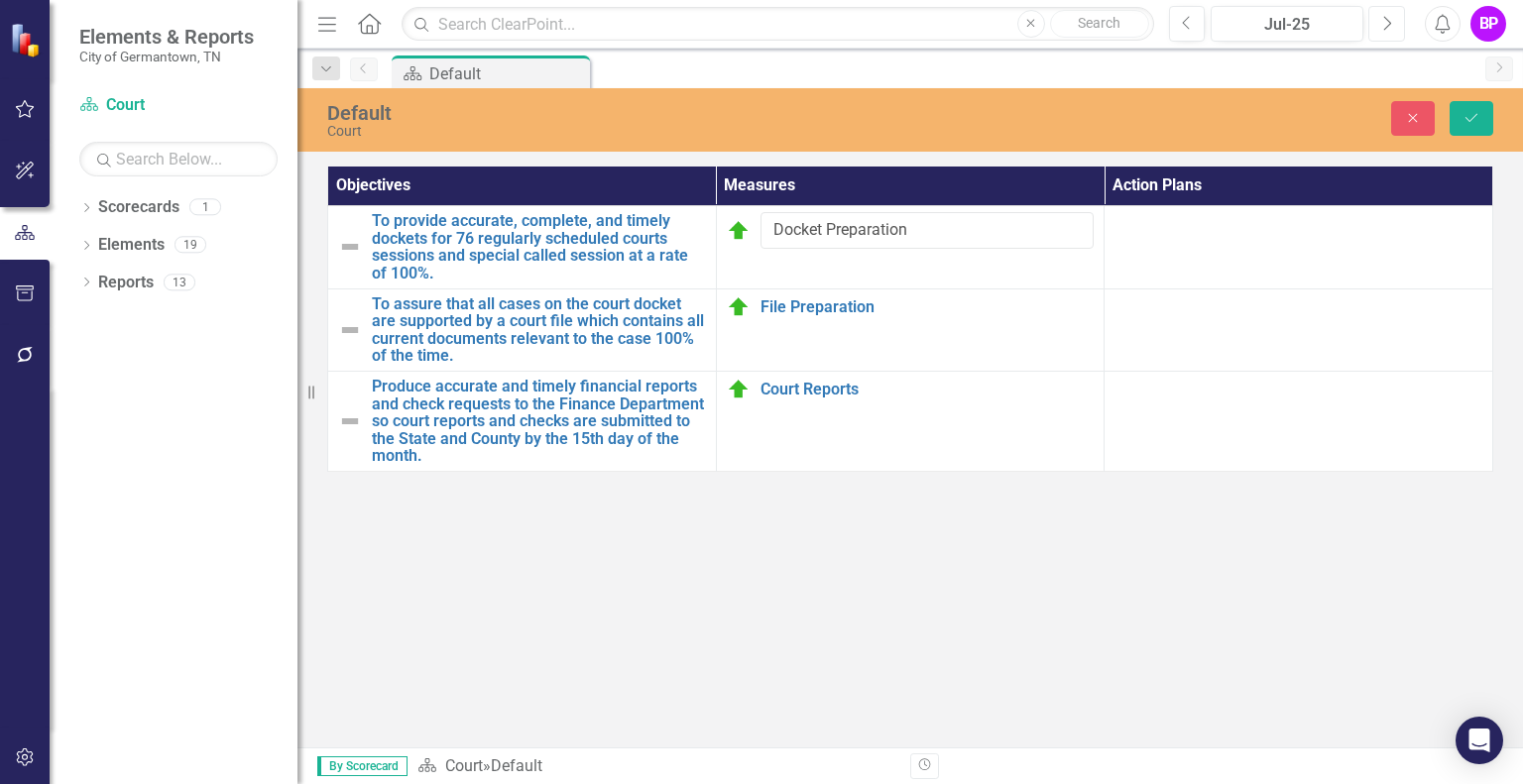 click on "Next" 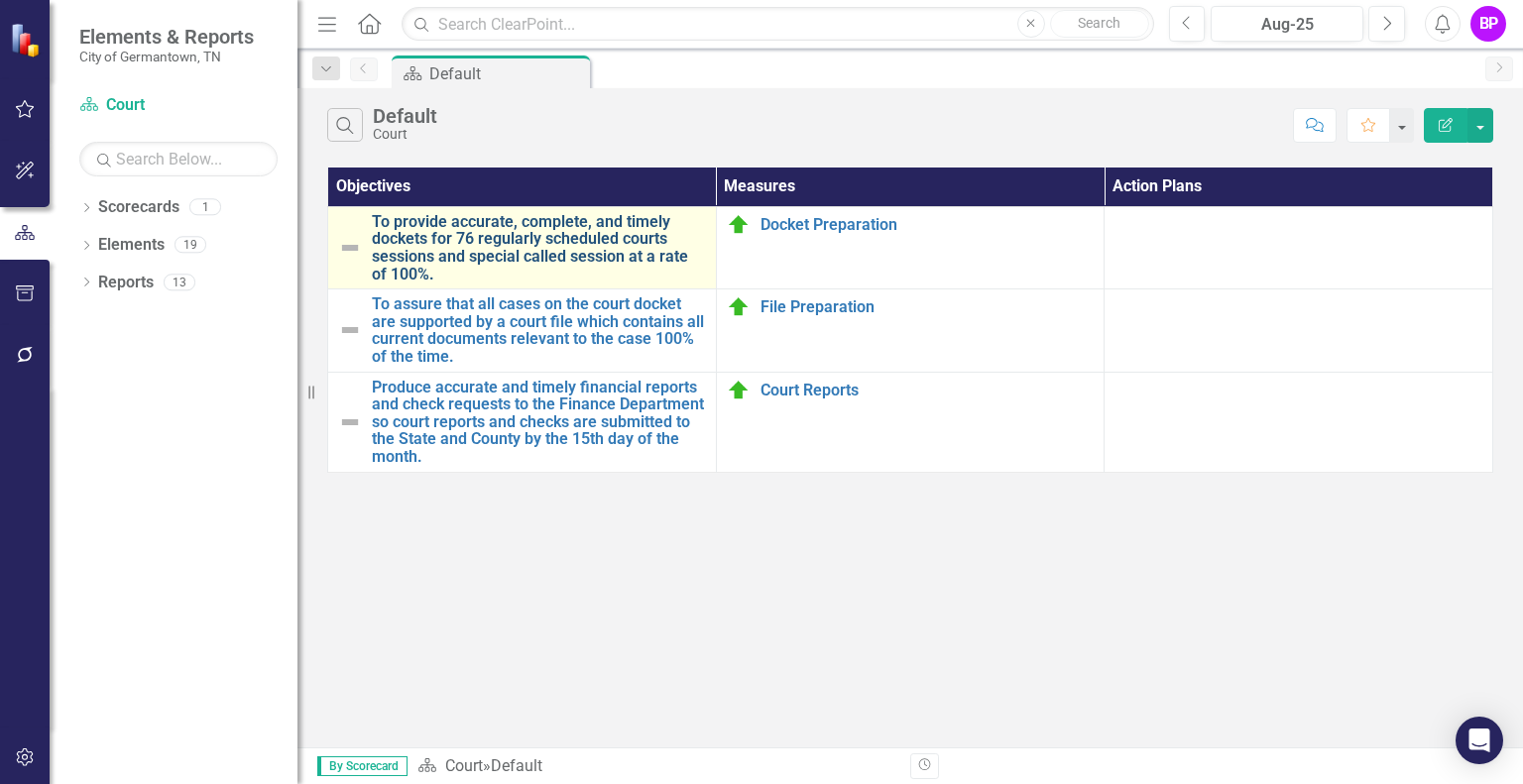 click on "To provide accurate, complete, and timely dockets for 76 regularly scheduled courts sessions and special called session at a rate of 100%." at bounding box center (538, 248) 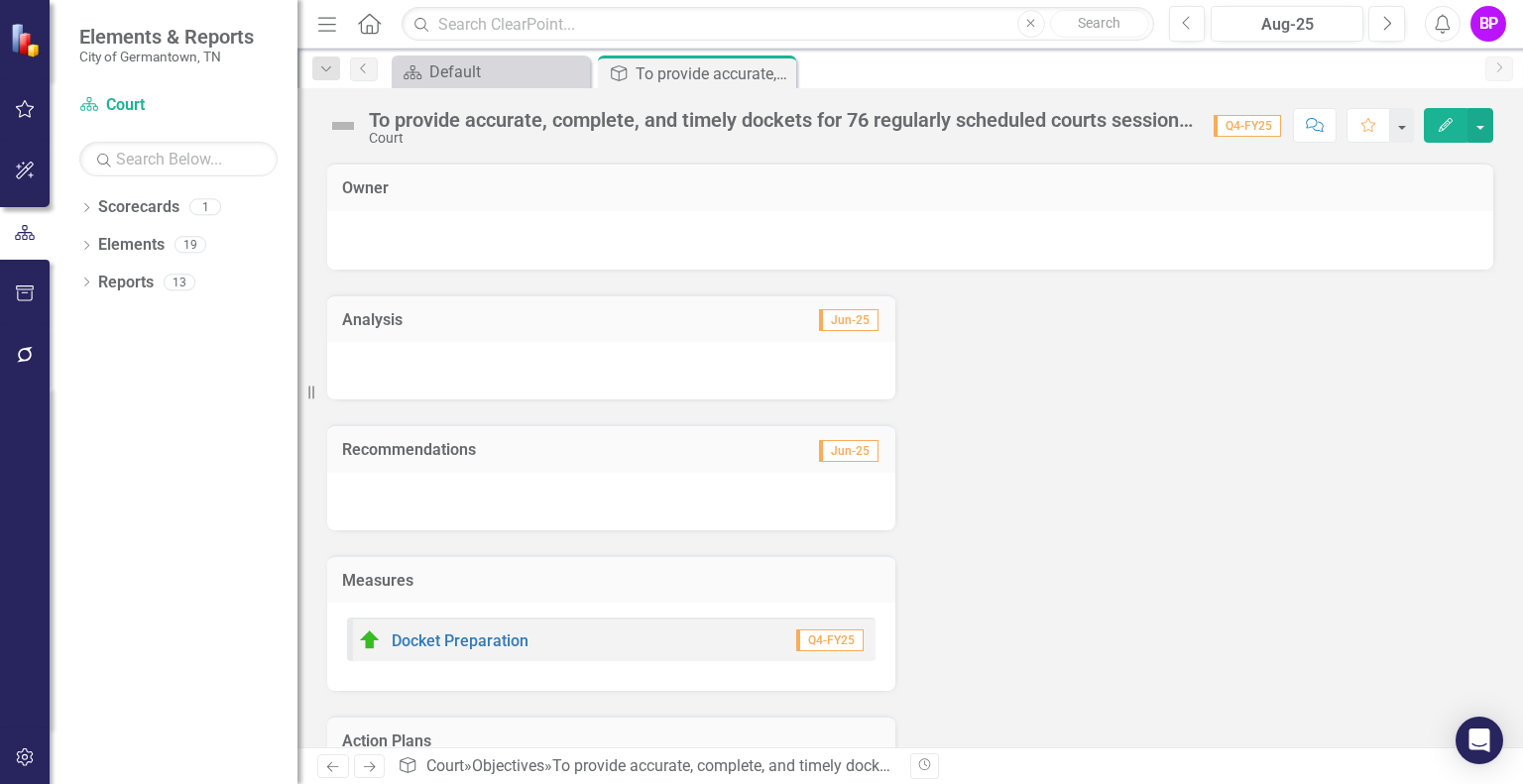 click on "Jun-25" at bounding box center [849, 320] 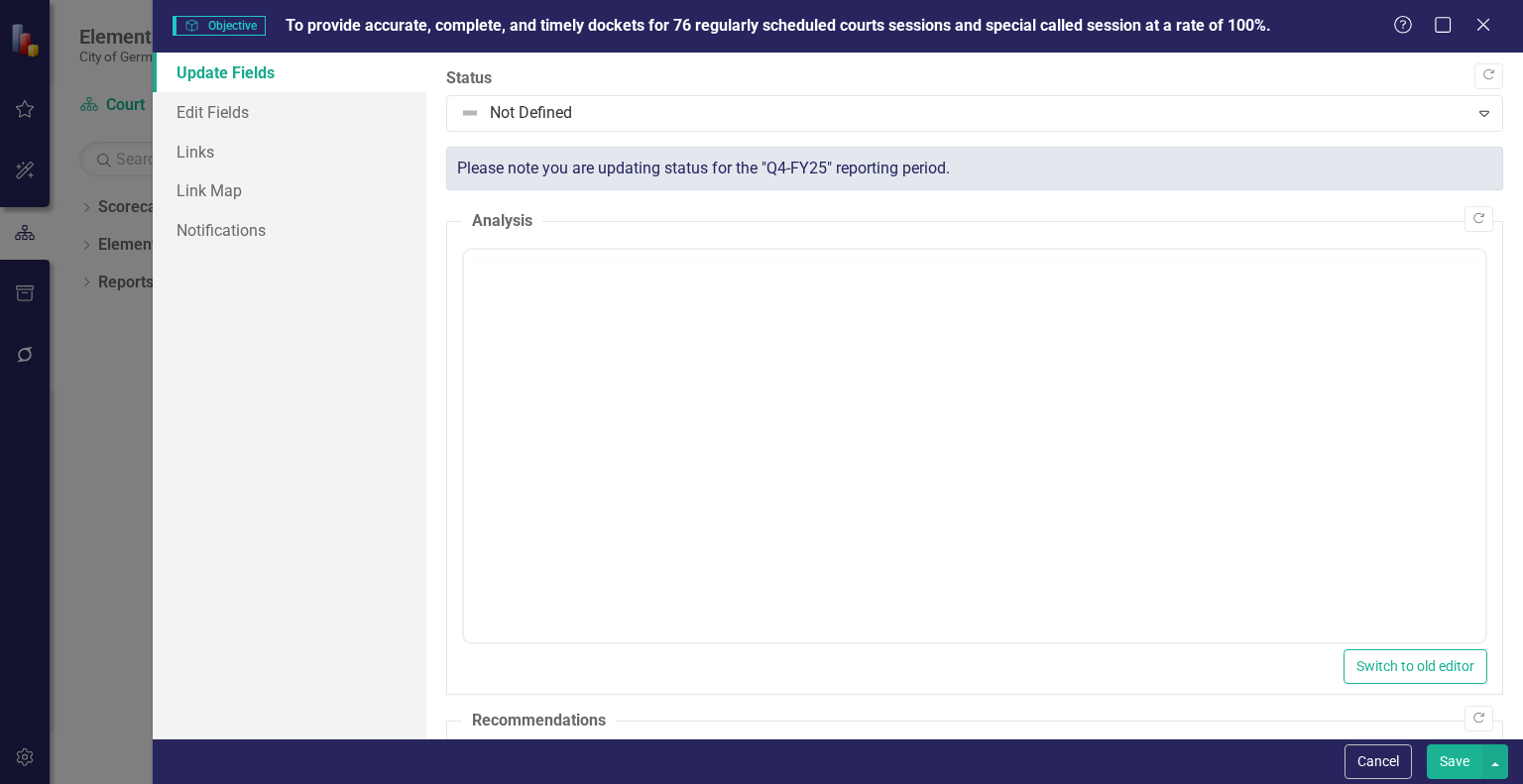 click at bounding box center (975, 443) 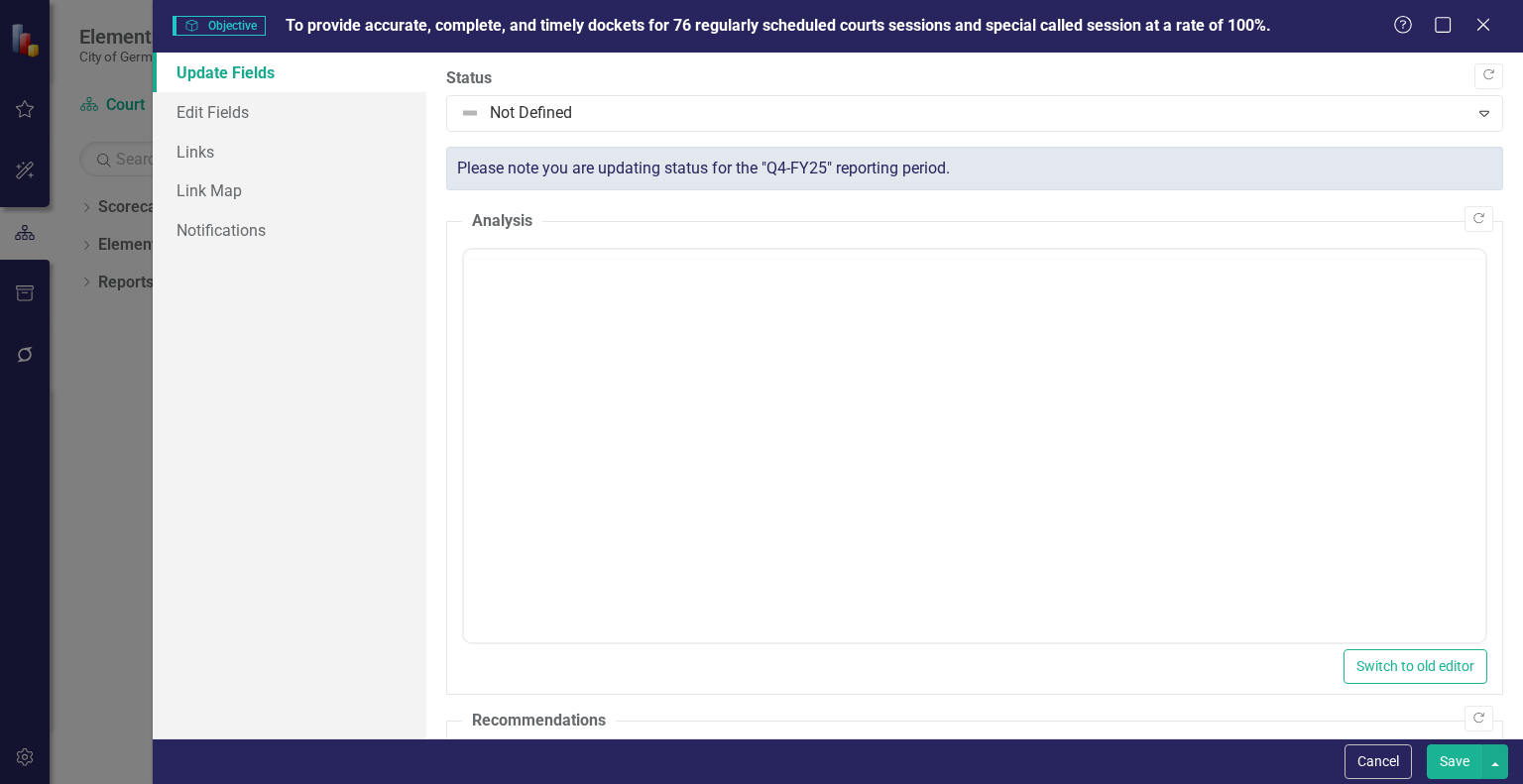 scroll, scrollTop: 0, scrollLeft: 0, axis: both 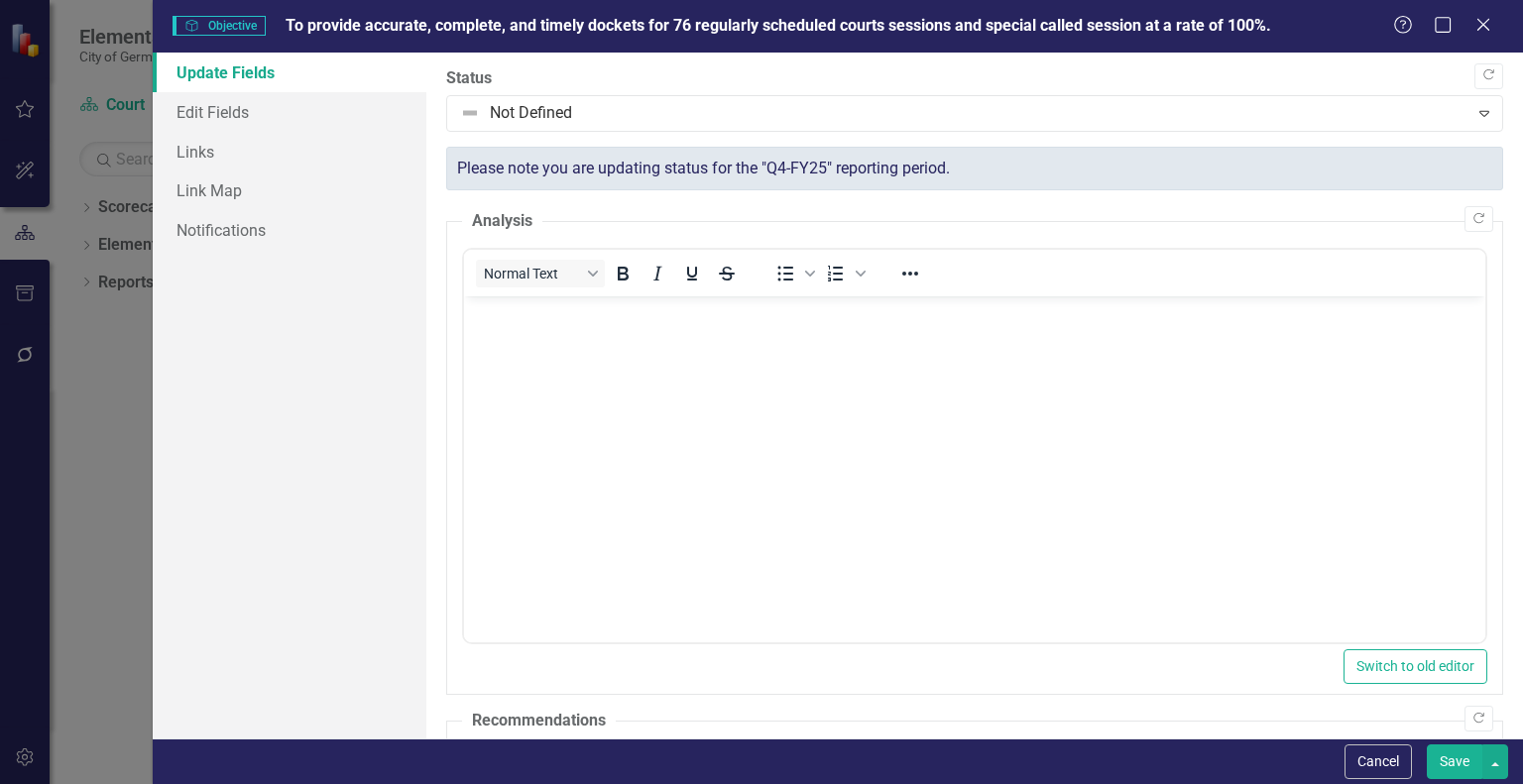 click at bounding box center [975, 445] 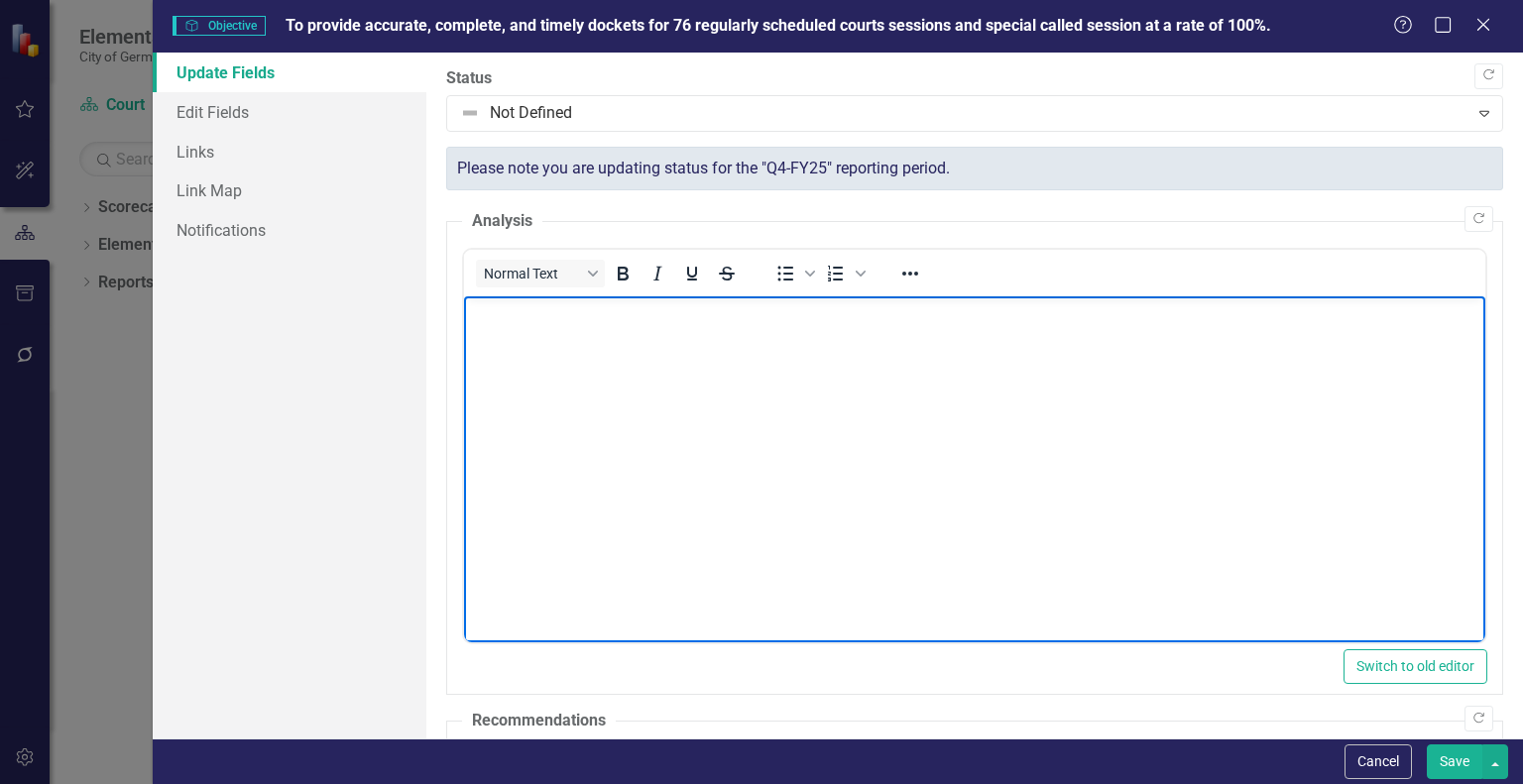 type 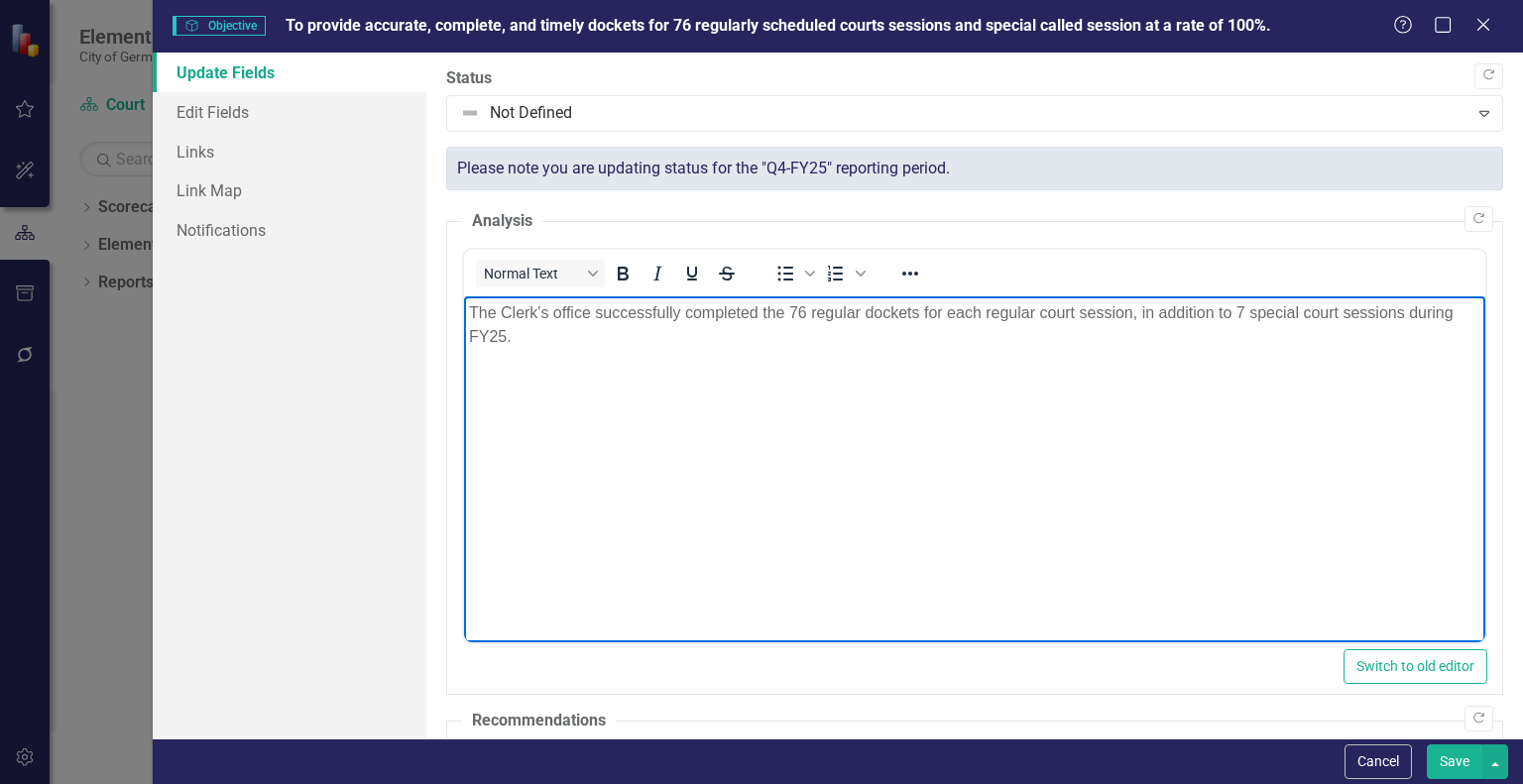 click on "The Clerk's office successfully completed the 76 regular dockets for each regular court session, in addition to 7 special court sessions during FY25." at bounding box center [975, 325] 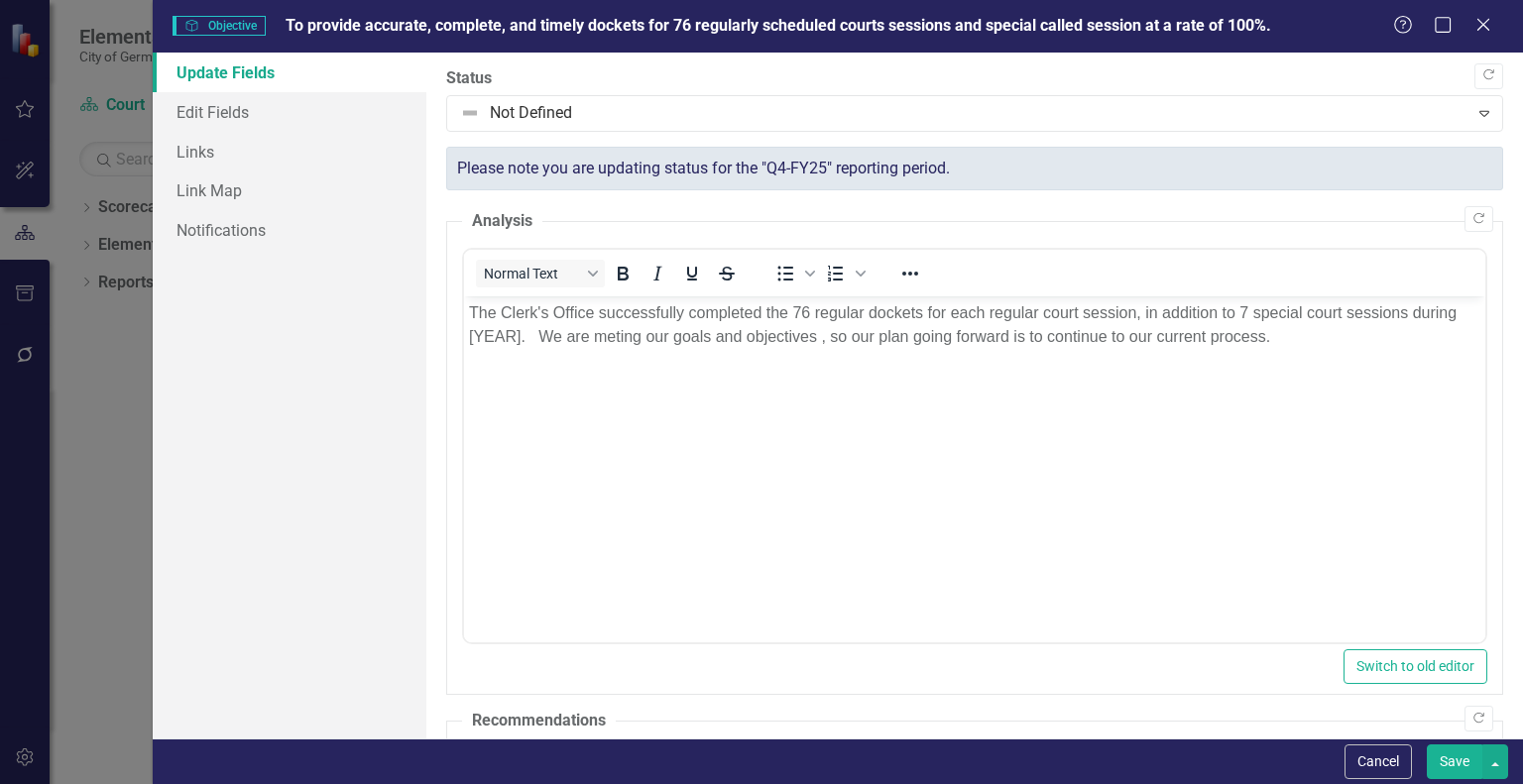 click on "Update Fields" at bounding box center (290, 72) 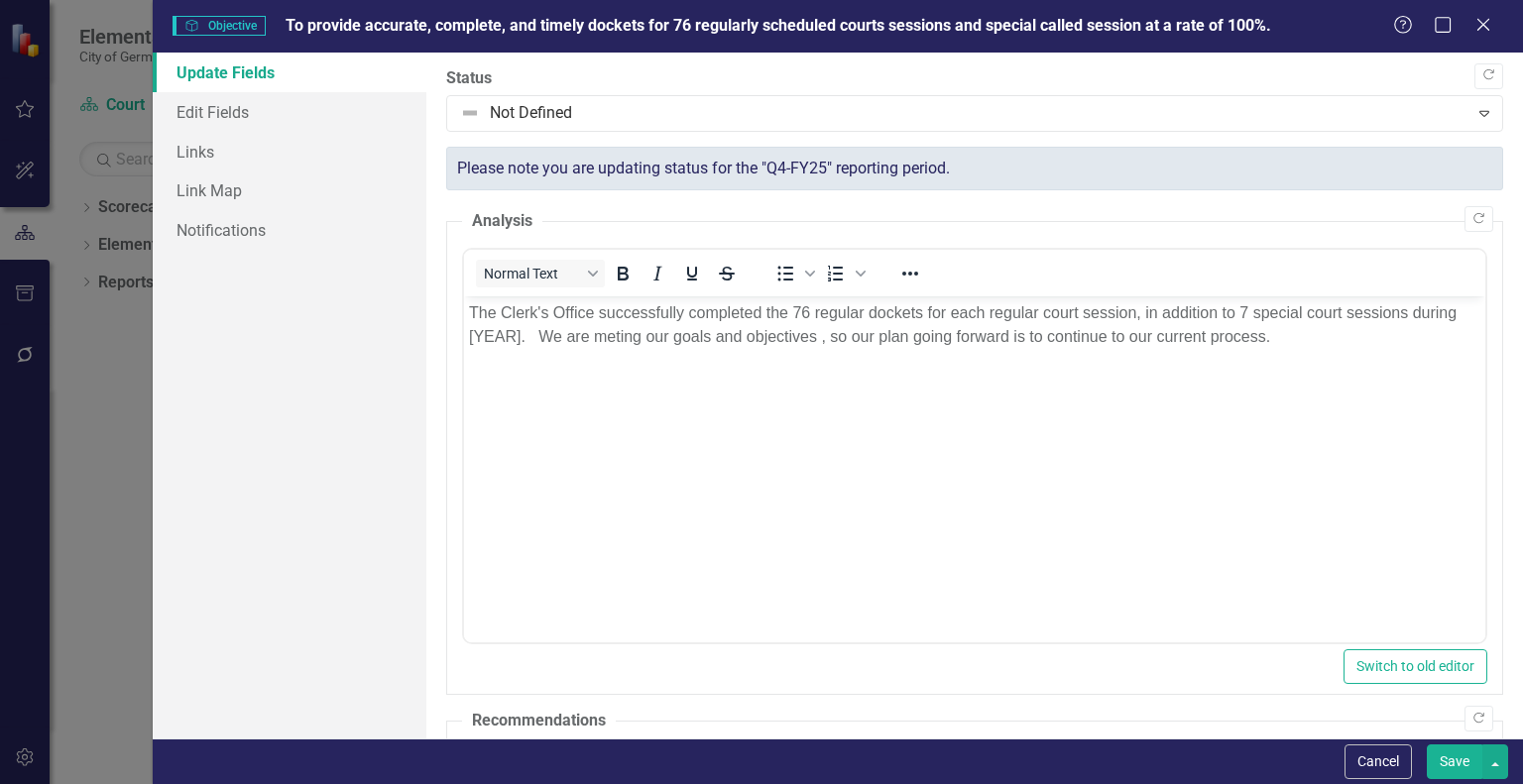 click on "Save" at bounding box center (1455, 761) 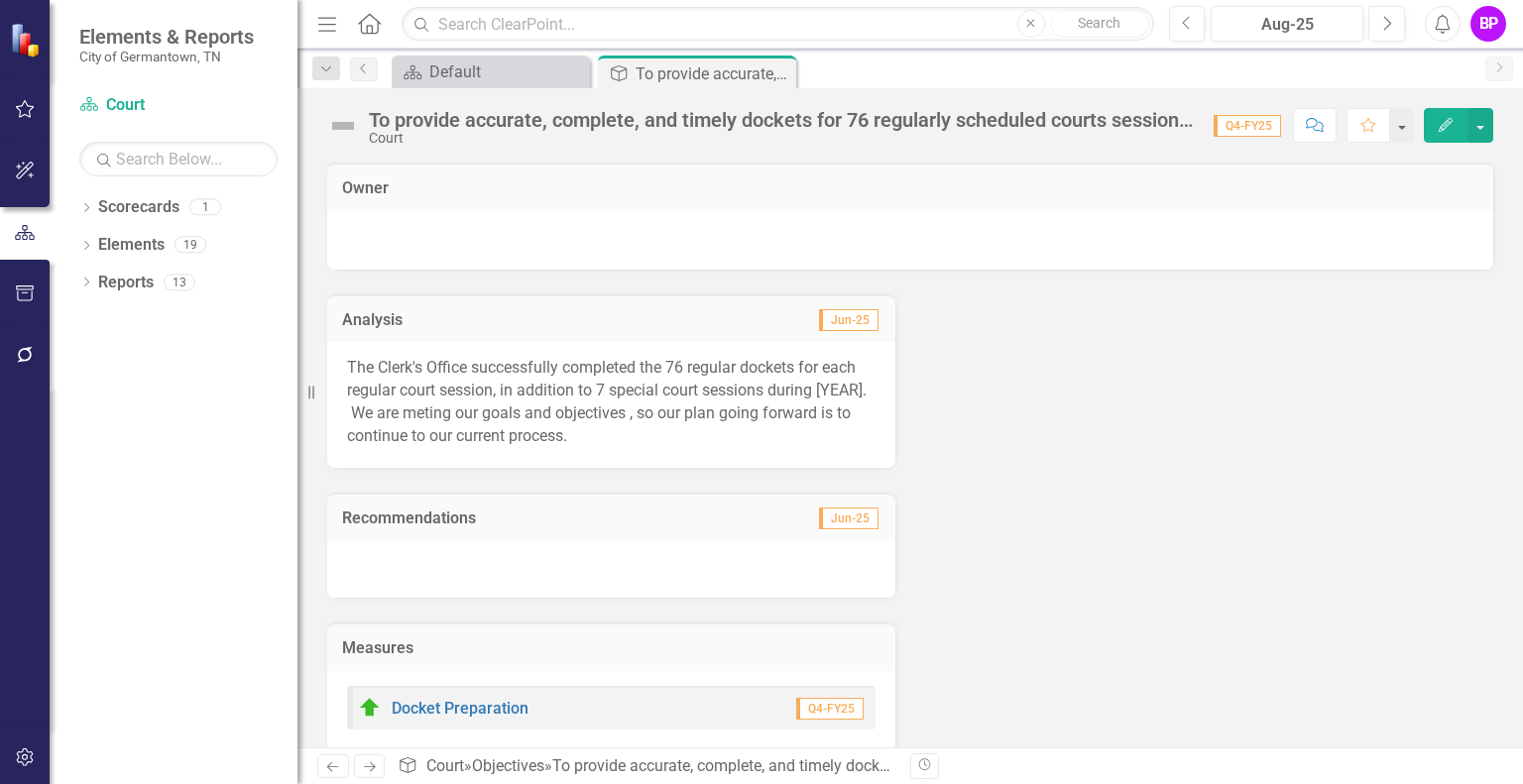 click at bounding box center (611, 569) 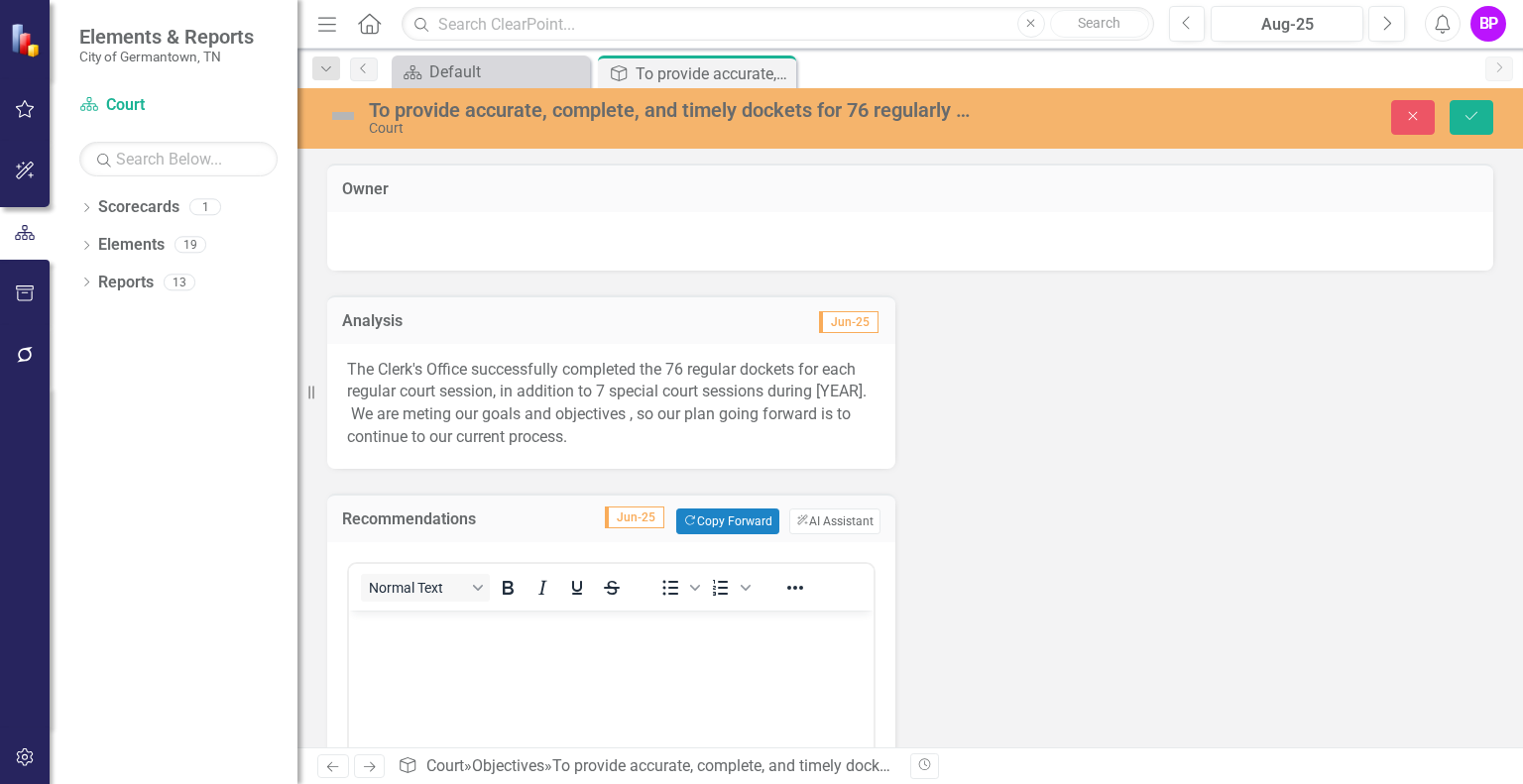 scroll, scrollTop: 0, scrollLeft: 0, axis: both 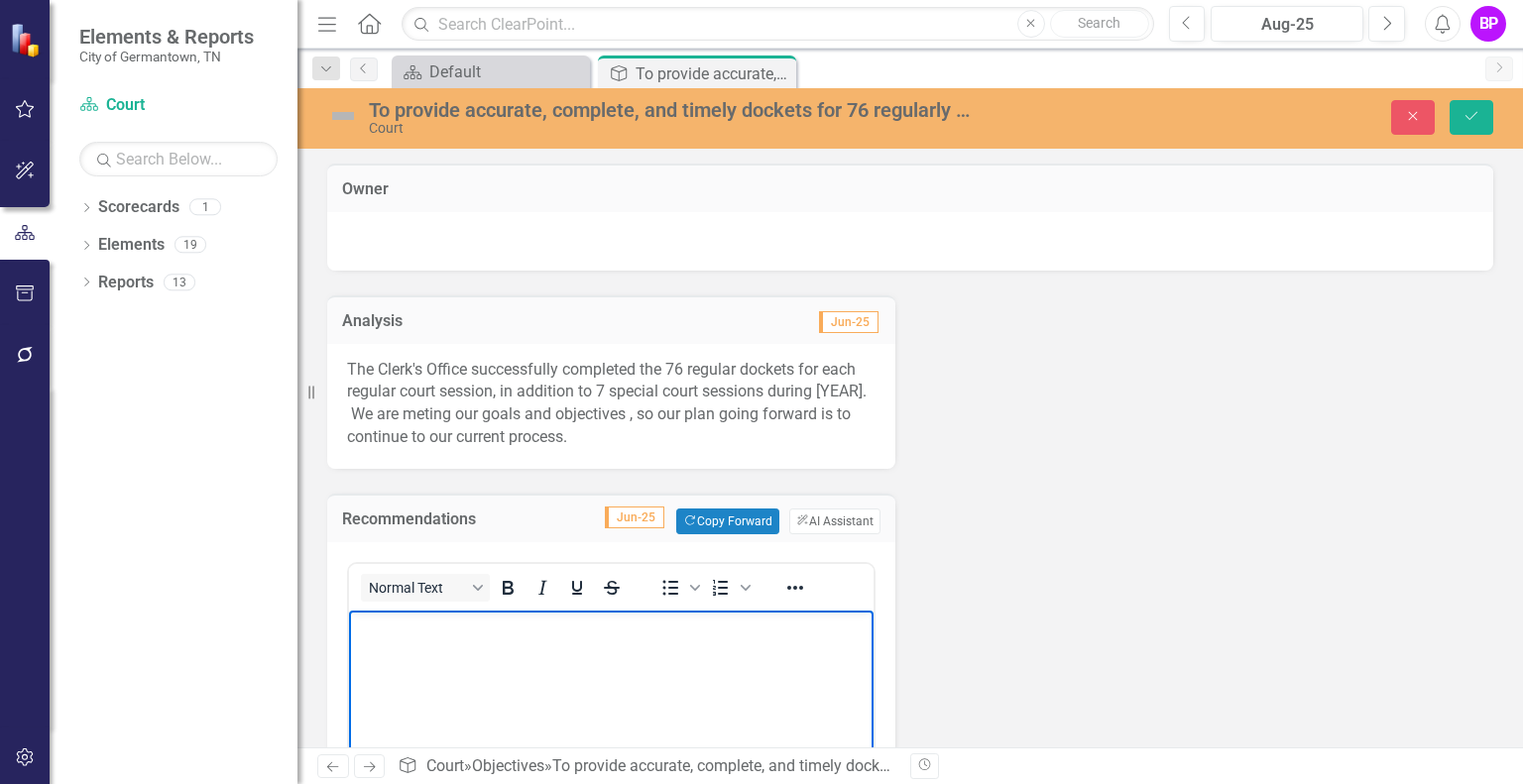 click at bounding box center (611, 759) 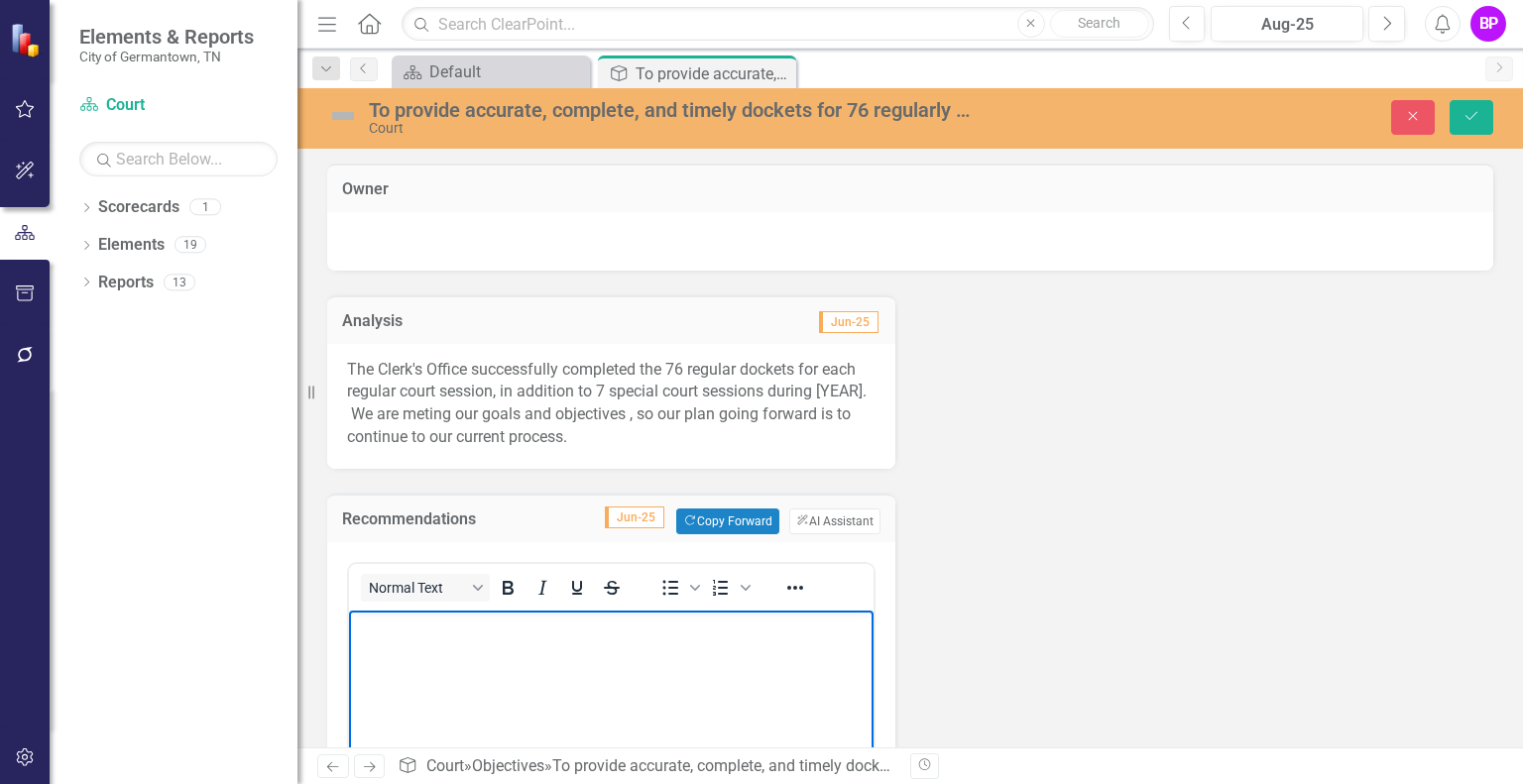 type 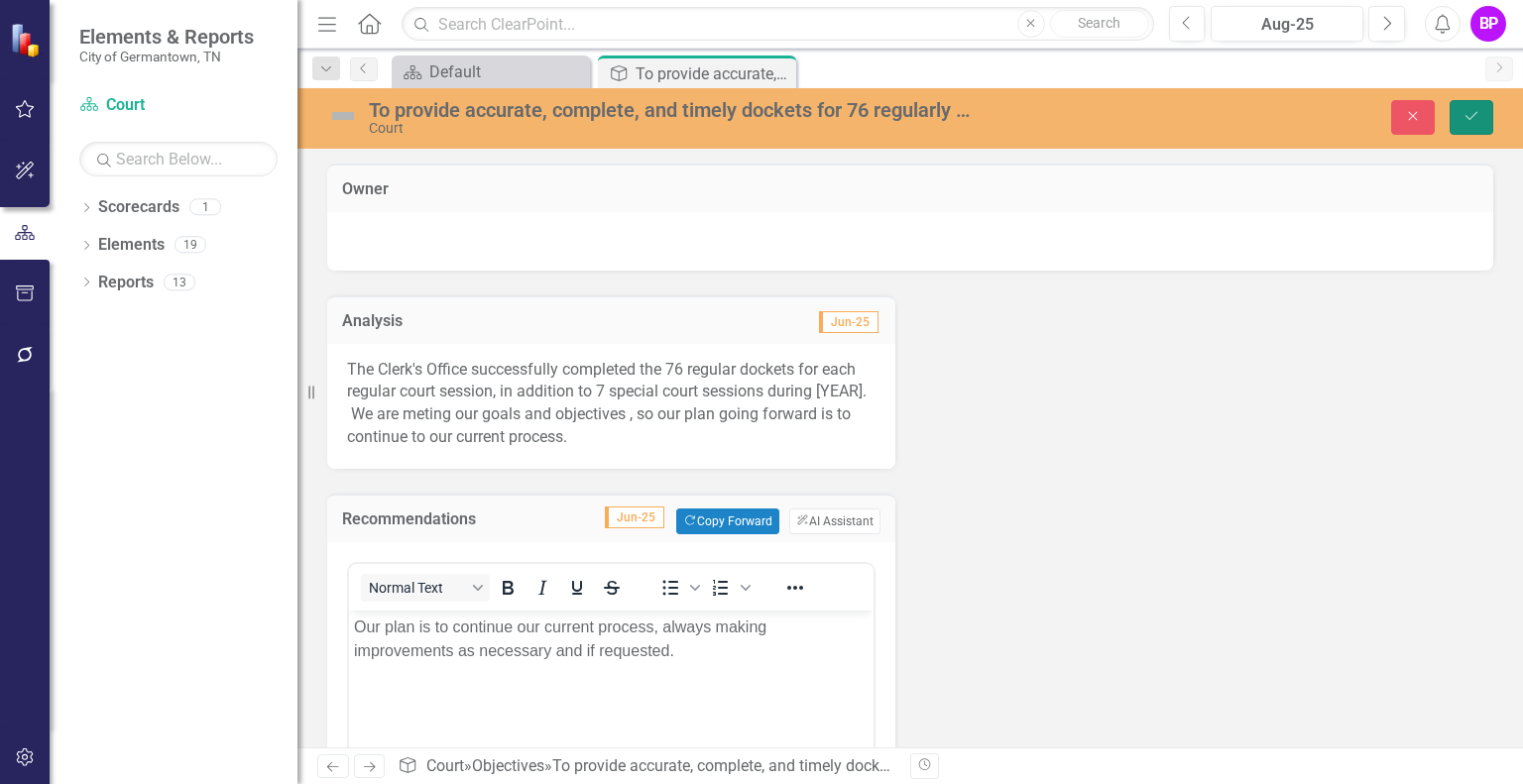 click on "Save" at bounding box center (1471, 117) 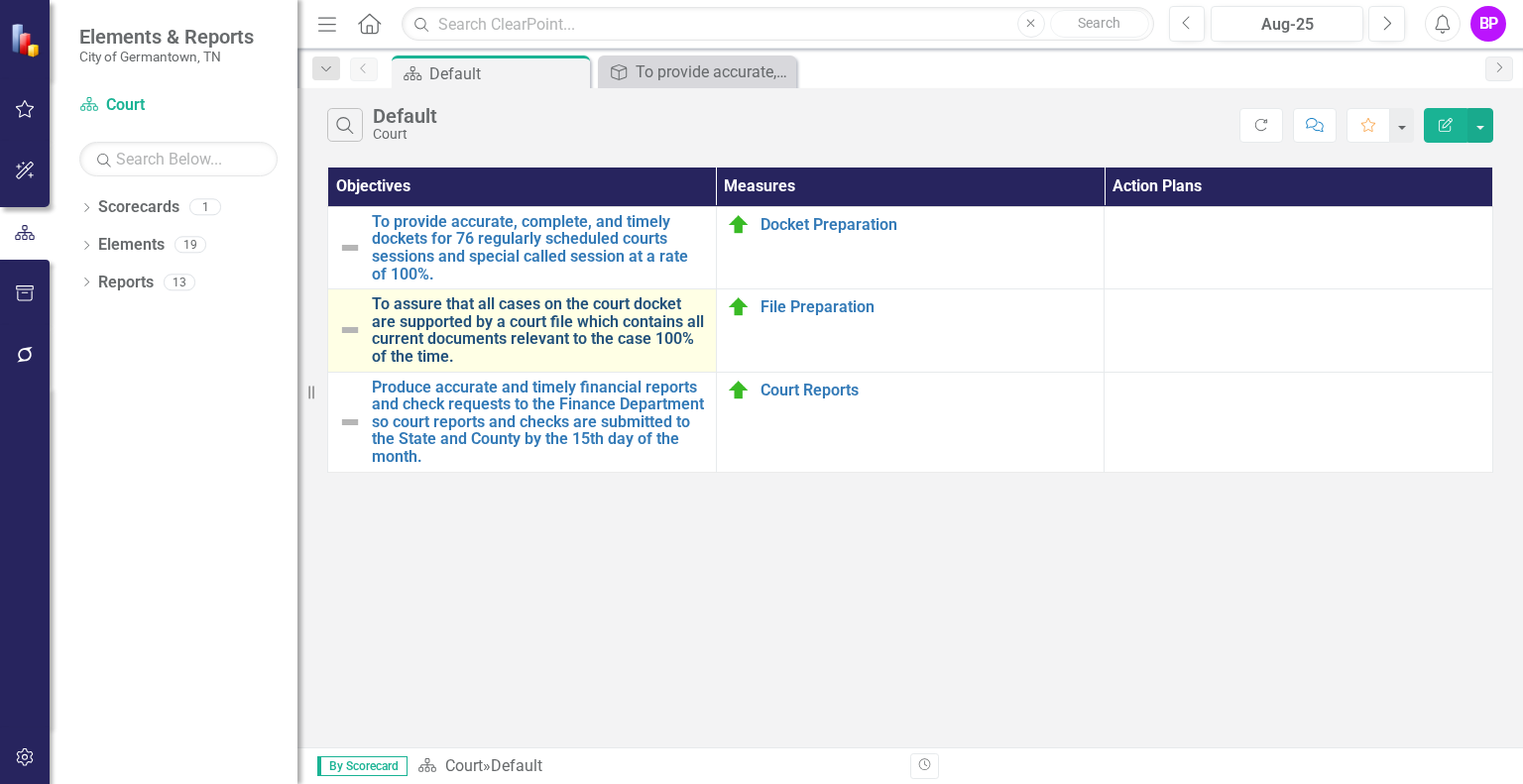 click on "To assure that all cases on the court docket are supported by a court file which contains all current documents relevant to the case 100% of the time." at bounding box center (538, 330) 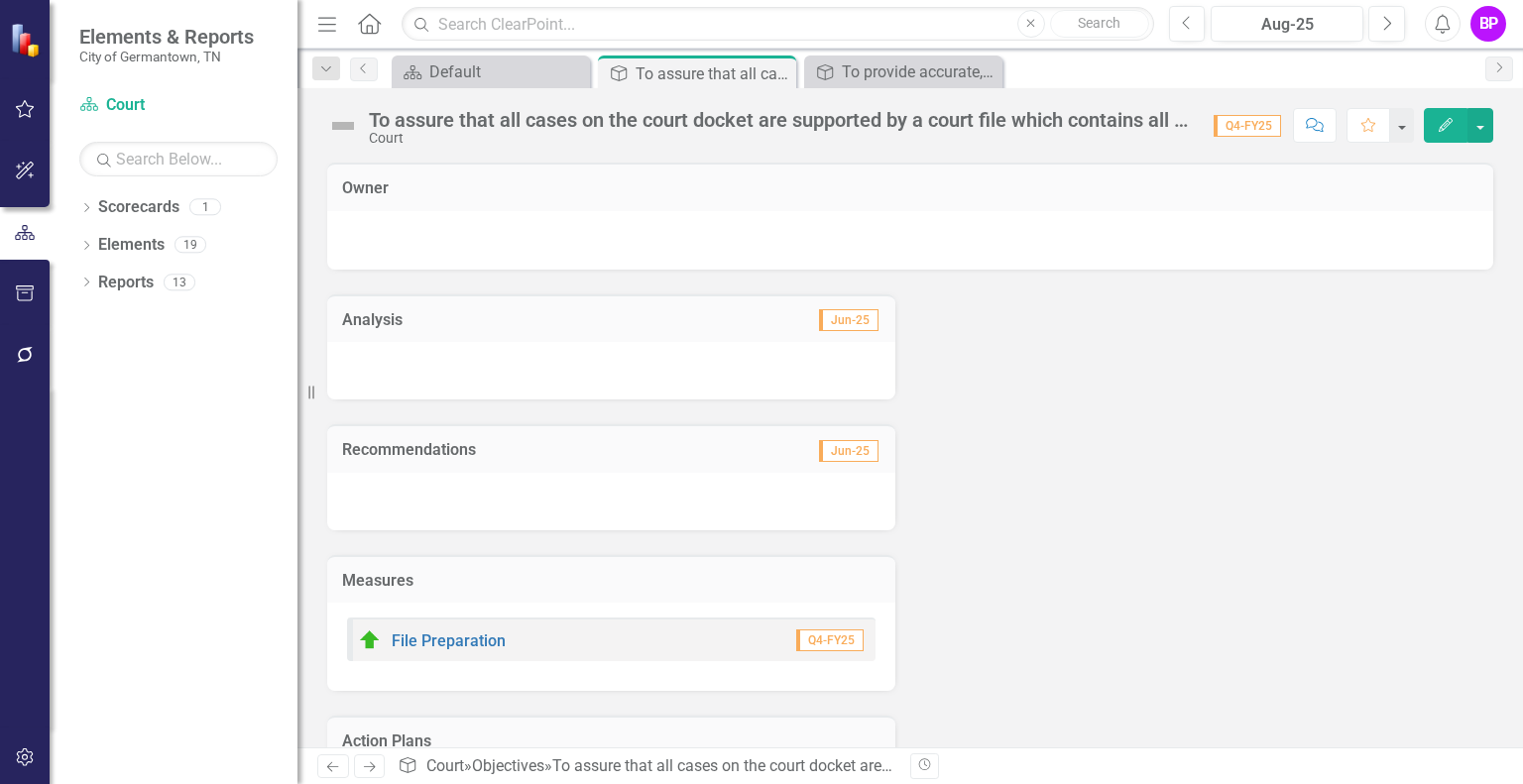 click on "Analysis" at bounding box center (475, 320) 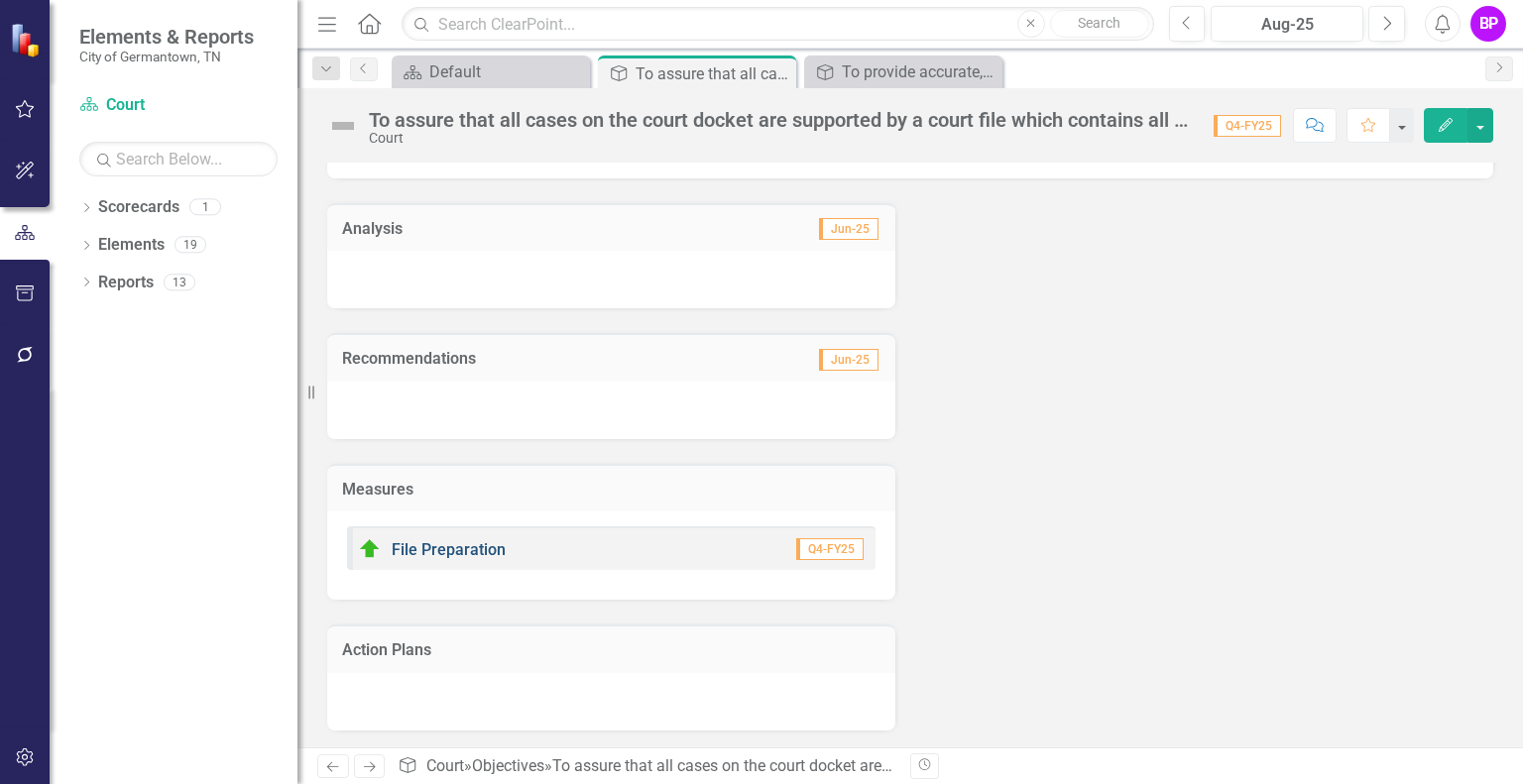 click on "File Preparation" at bounding box center [448, 549] 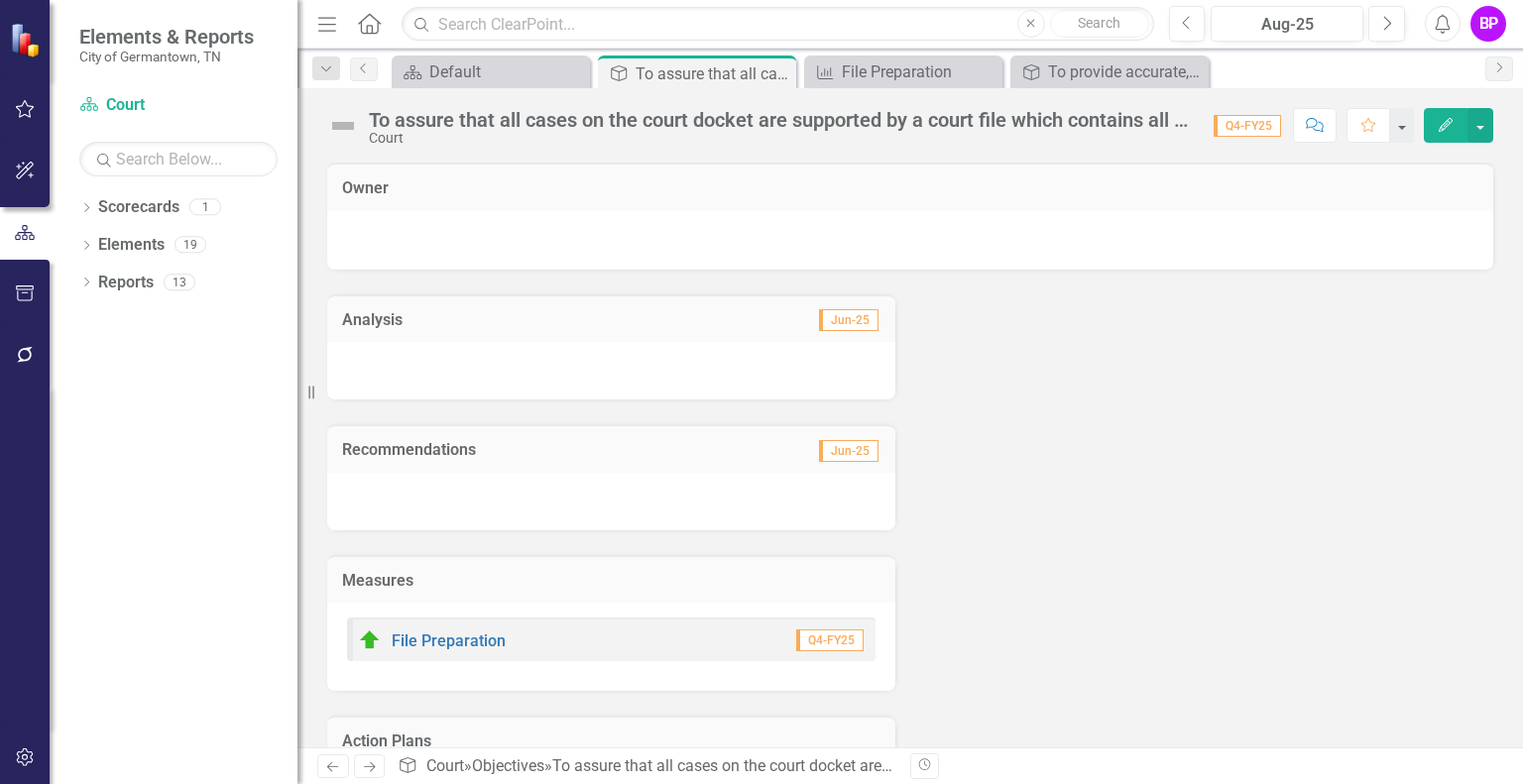 click on "Analysis" at bounding box center [475, 320] 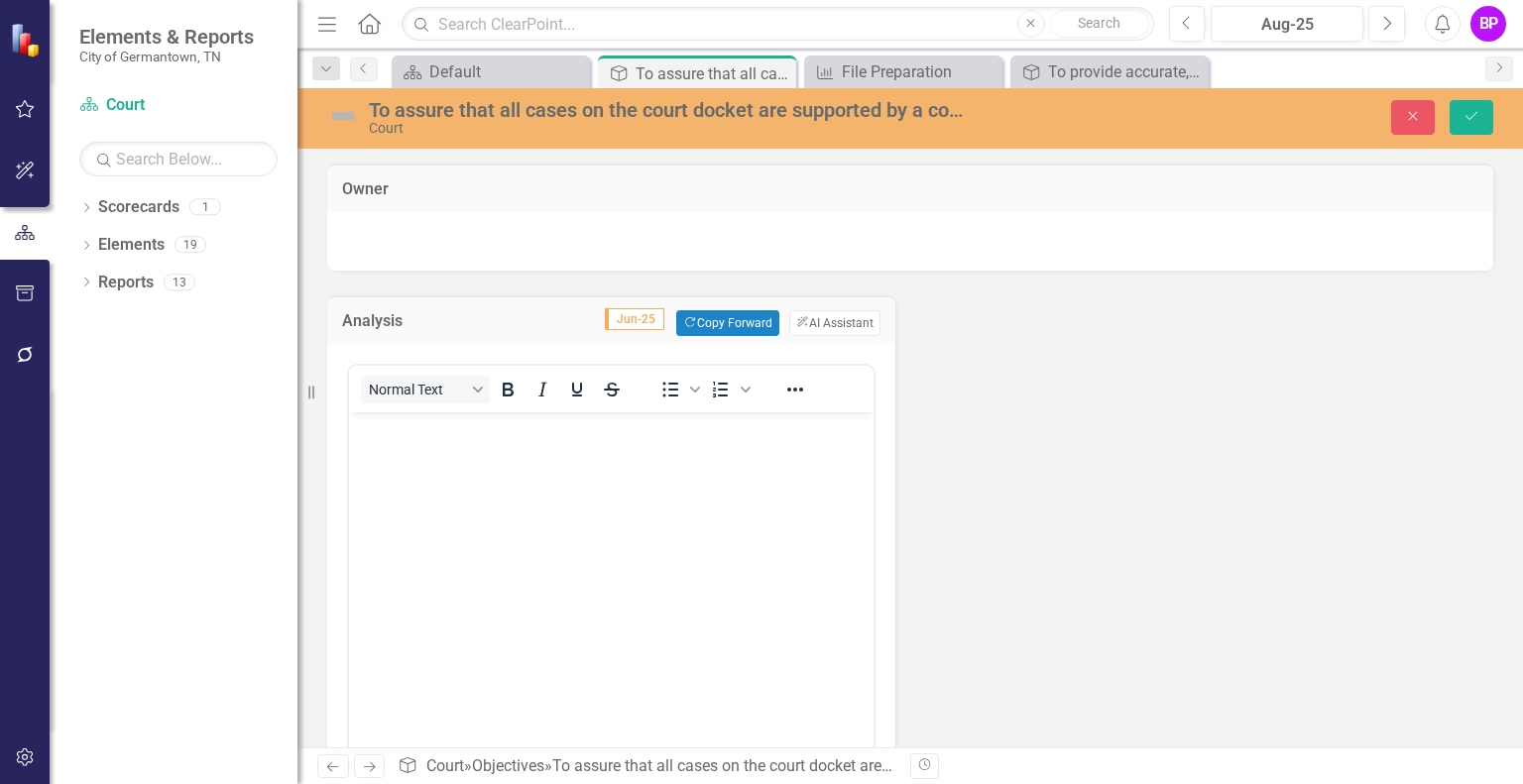 scroll, scrollTop: 0, scrollLeft: 0, axis: both 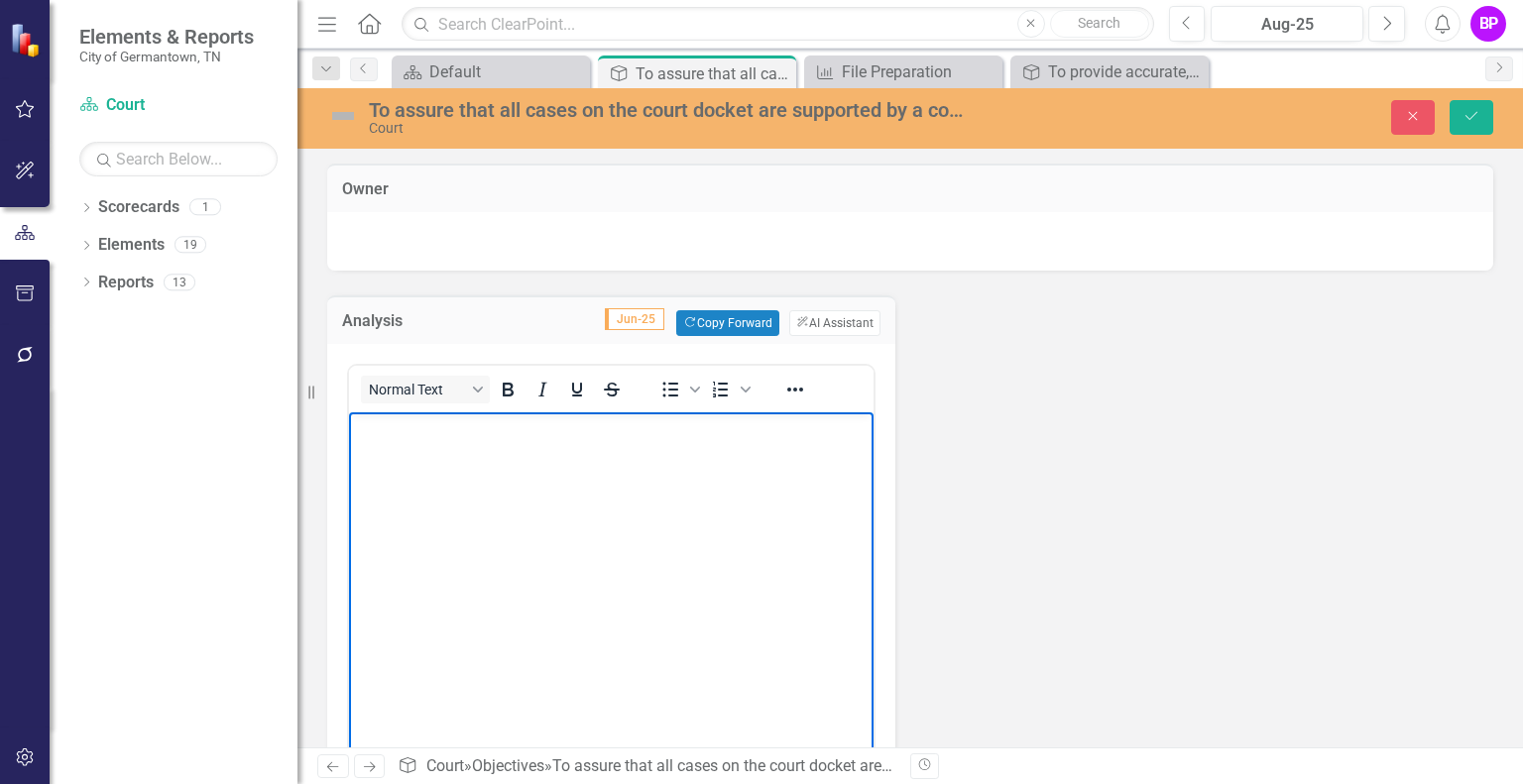 click at bounding box center (611, 429) 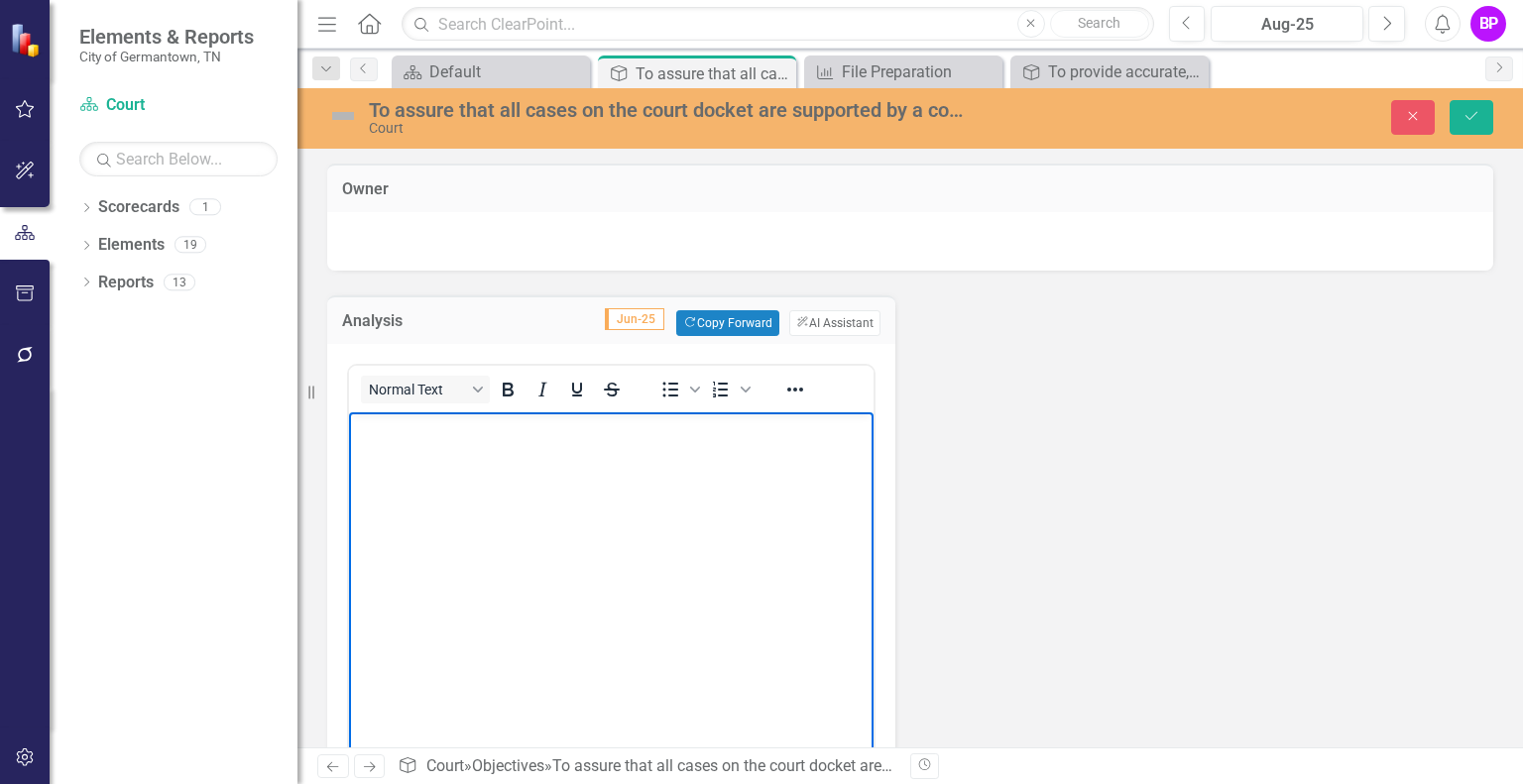 type 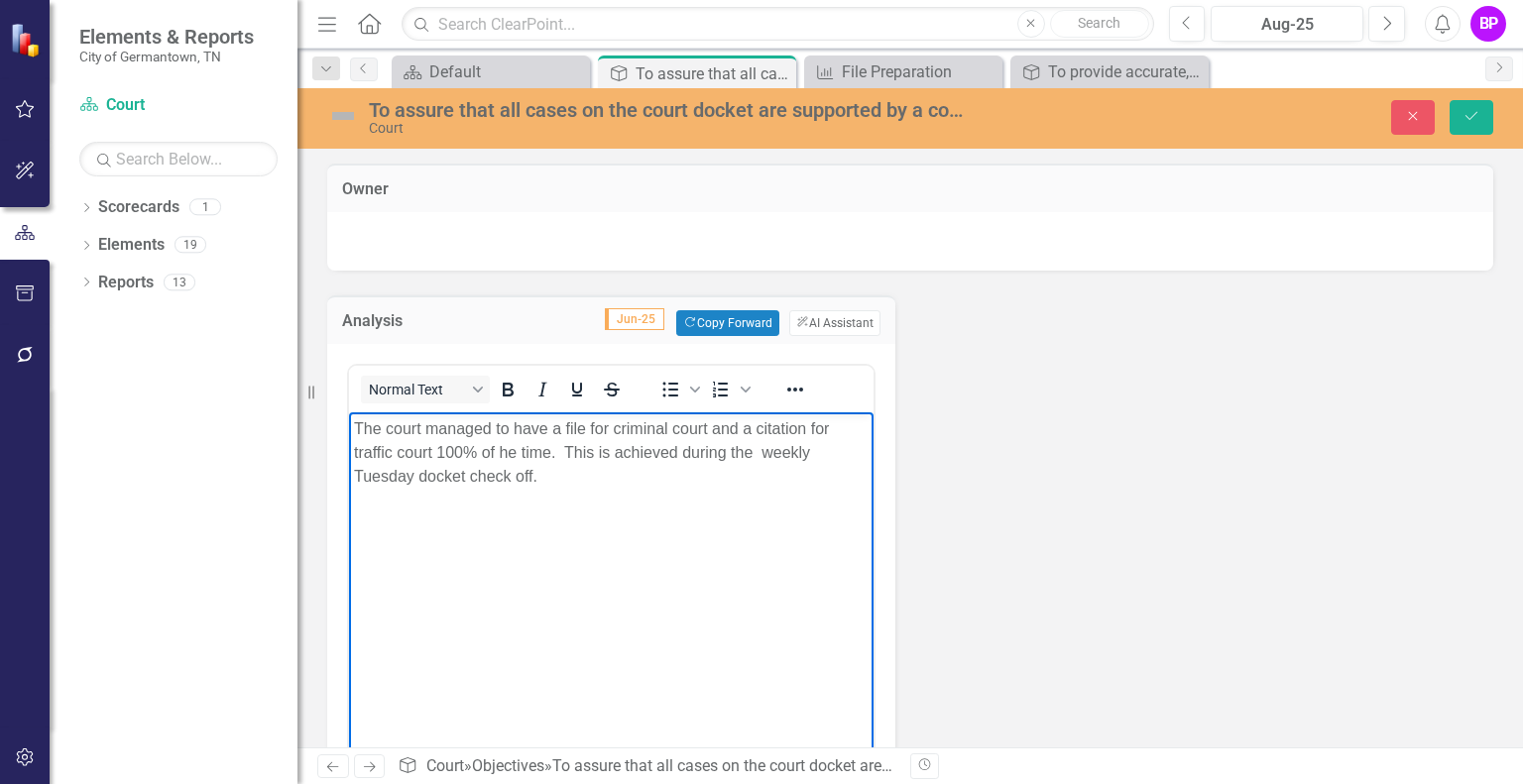 click on "The court managed to have a file for criminal court and a citation for traffic court 100% of he time.  This is achieved during the  weekly Tuesday docket check off." at bounding box center (611, 453) 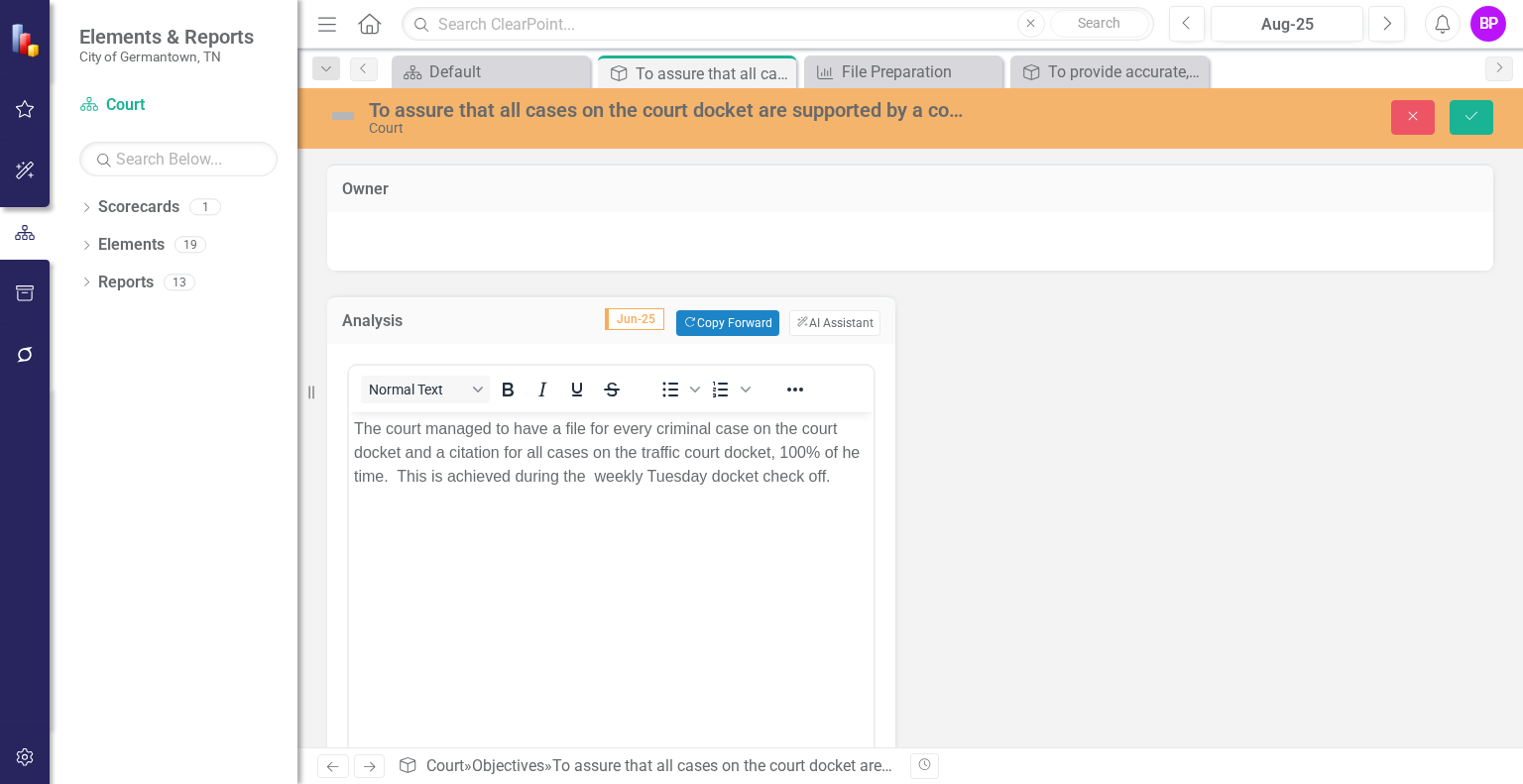 click on "Owner Analysis Jun-25 Copy Forward  Copy Forward  ClearPoint AI  AI Assistant Normal Text To open the popup, press Shift+Enter To open the popup, press Shift+Enter Switch to old editor Recommendations Jun-25 Measures File Preparation Q4-FY25 Action Plans" at bounding box center (910, 707) 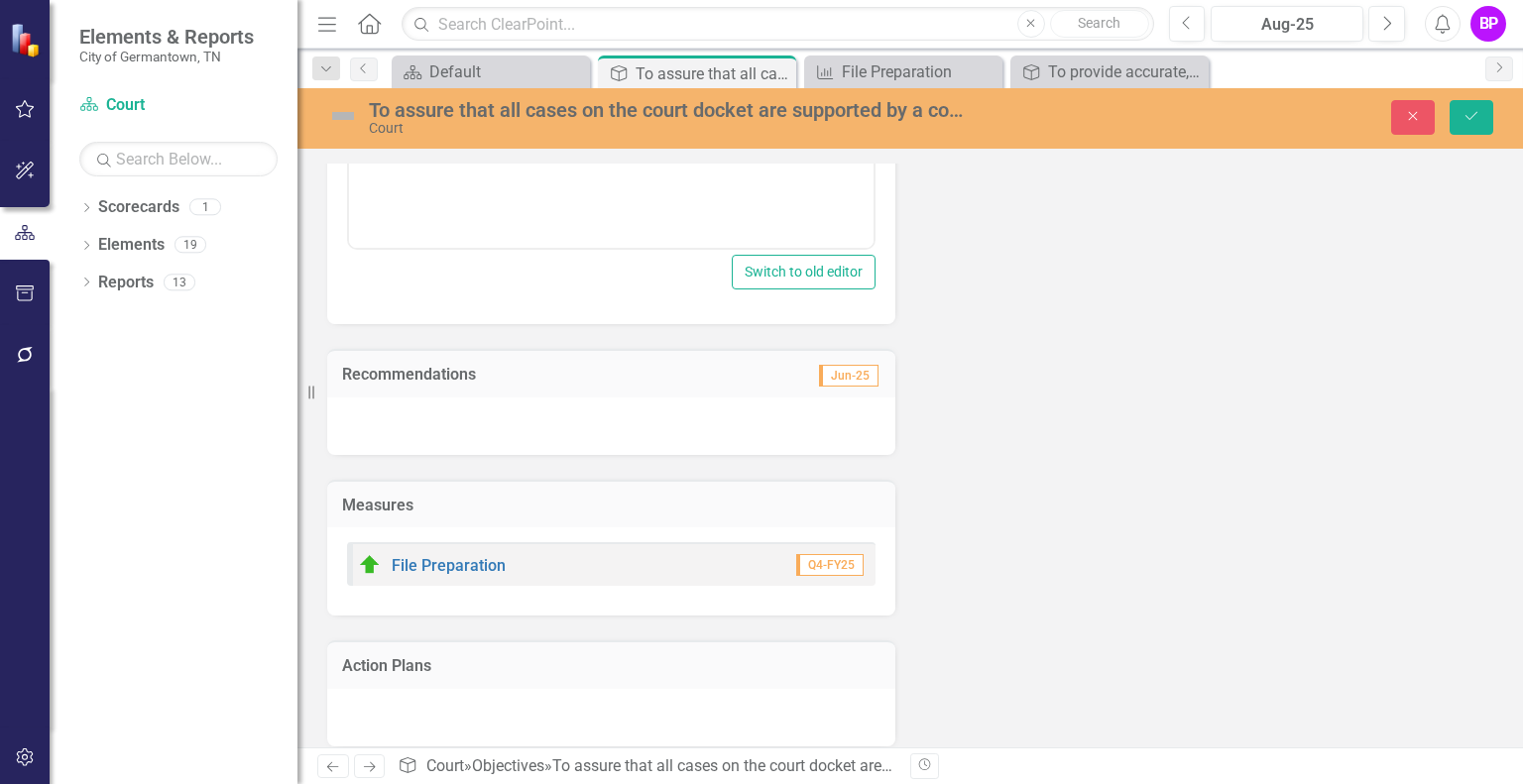 click on "Recommendations Jun-25" at bounding box center (611, 373) 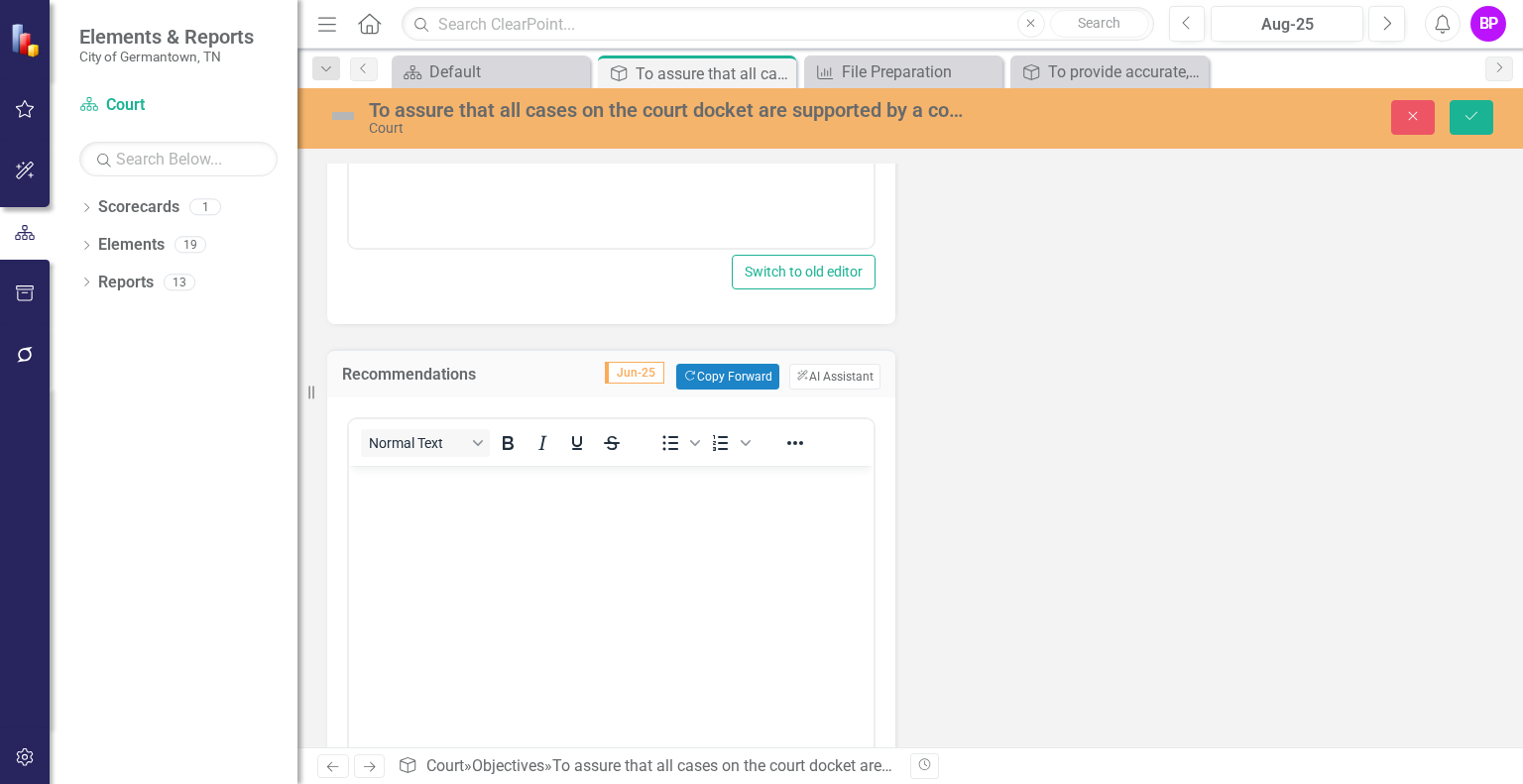 scroll, scrollTop: 0, scrollLeft: 0, axis: both 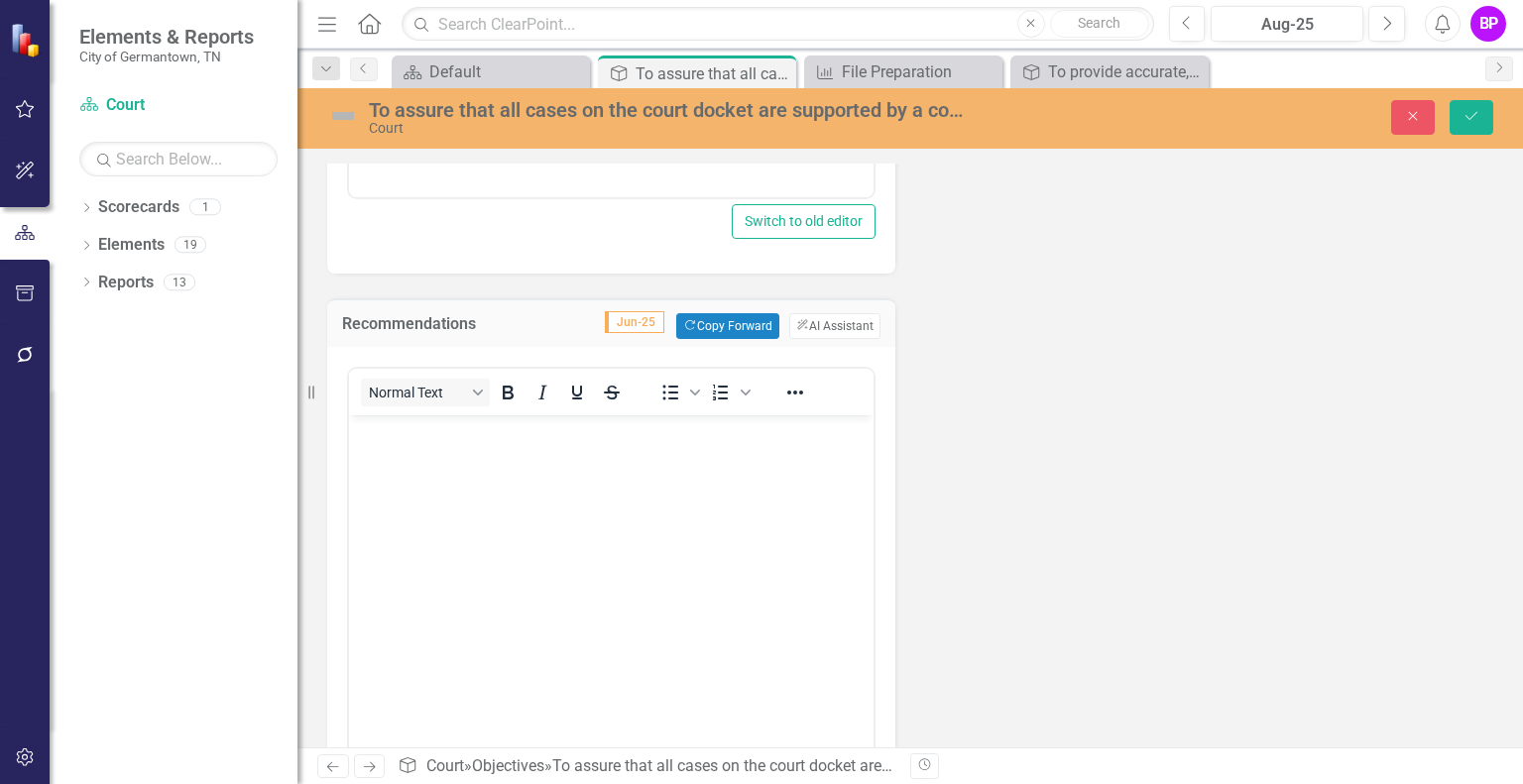 click at bounding box center (611, 564) 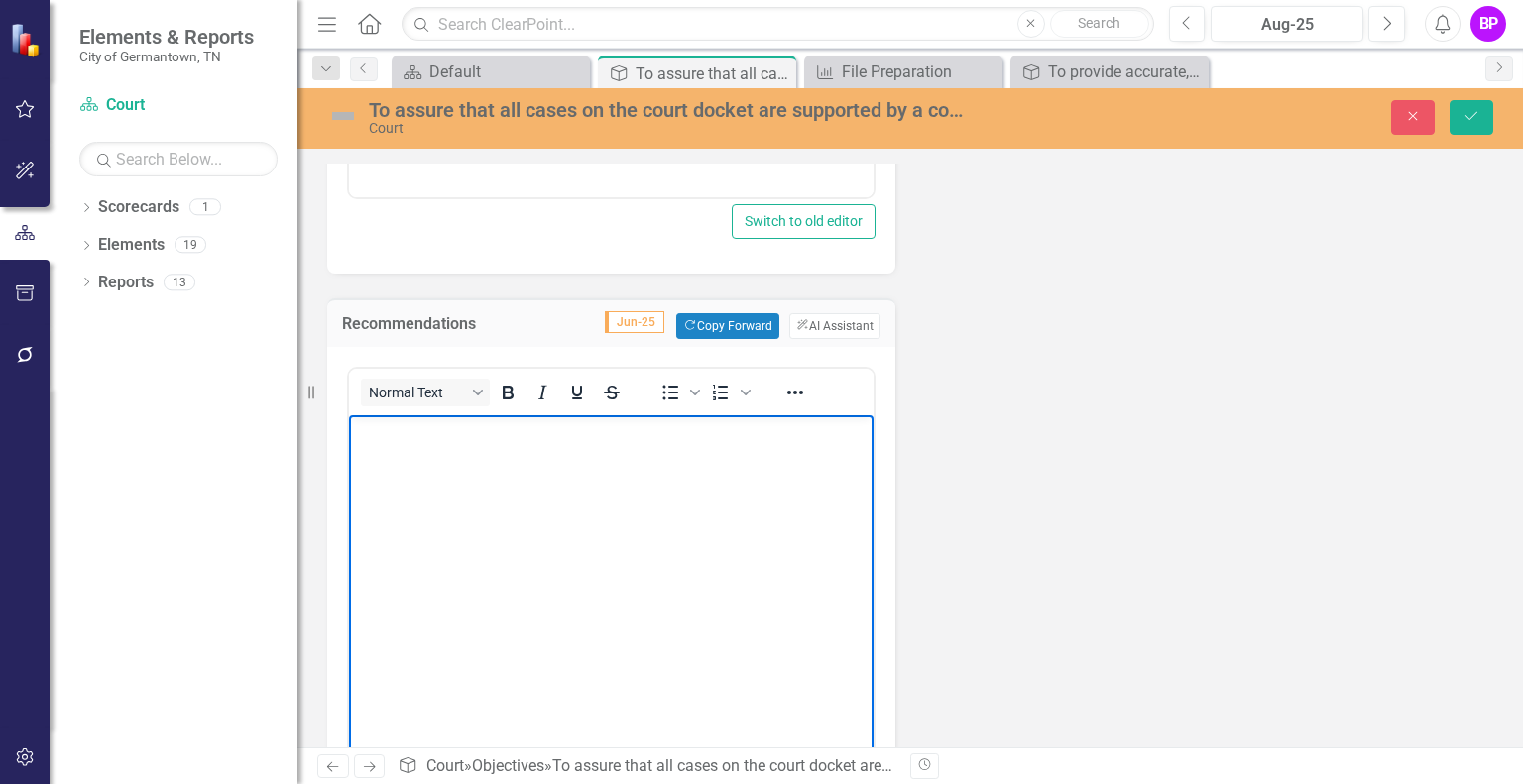 type 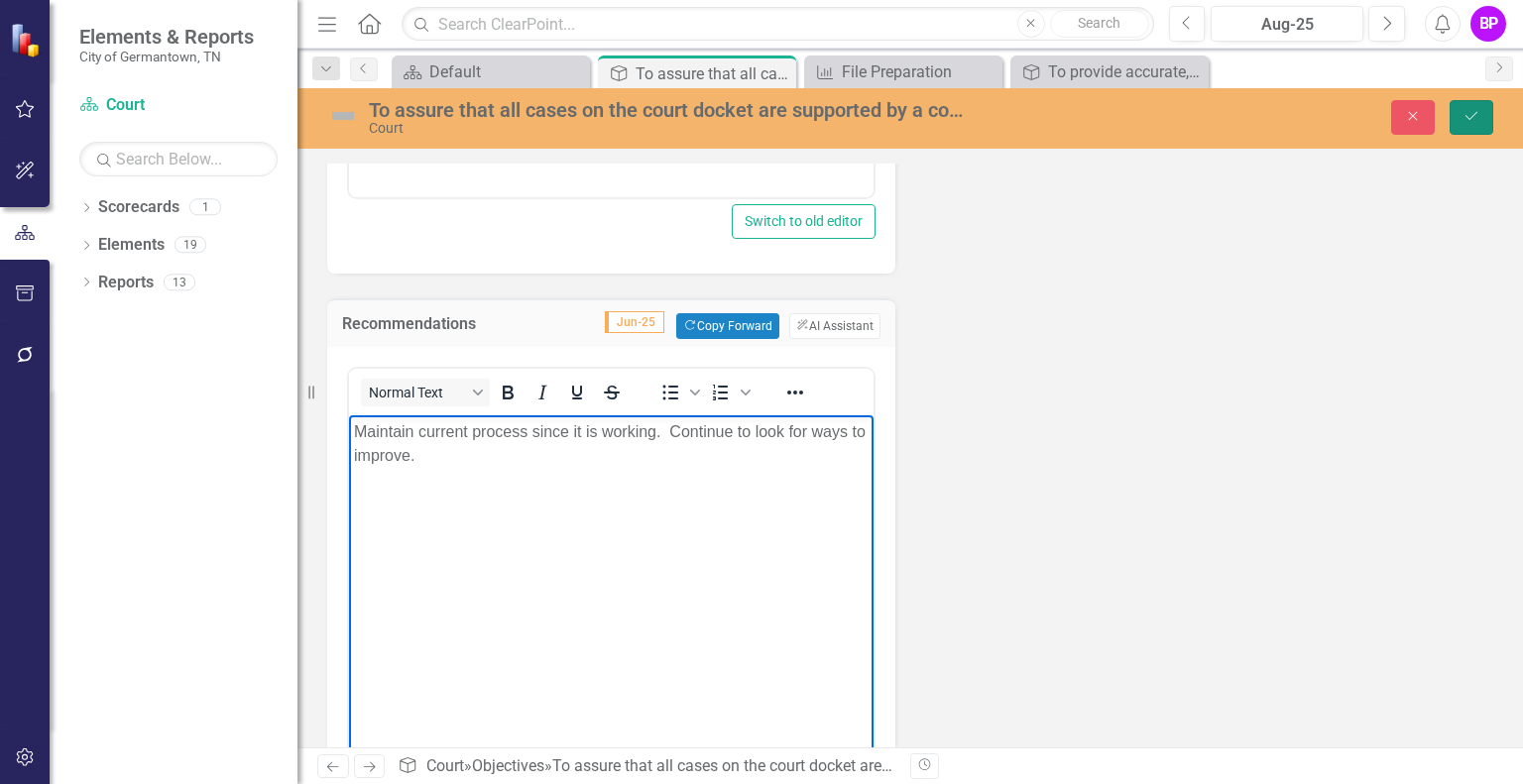 click on "Save" at bounding box center (1471, 117) 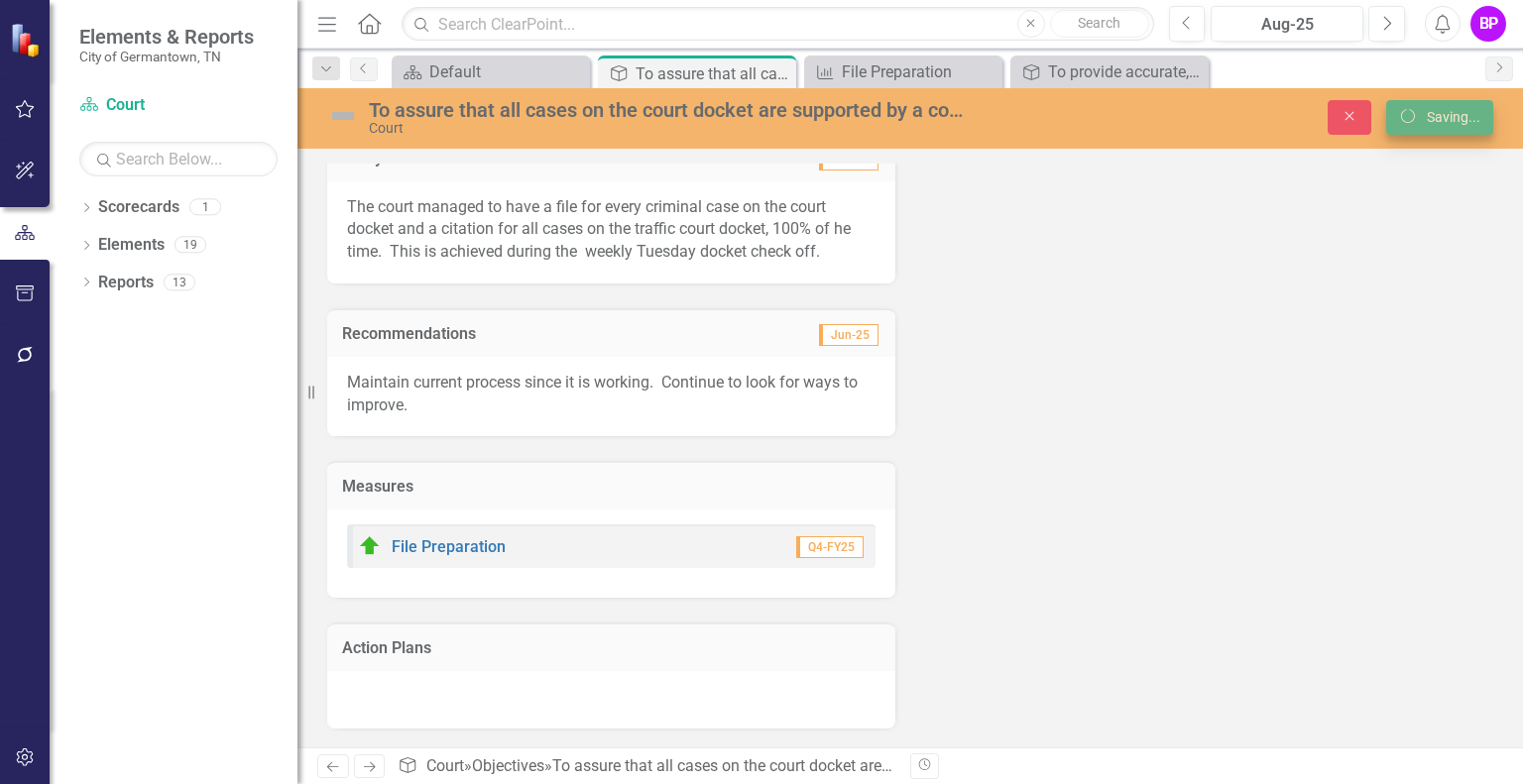 scroll, scrollTop: 160, scrollLeft: 0, axis: vertical 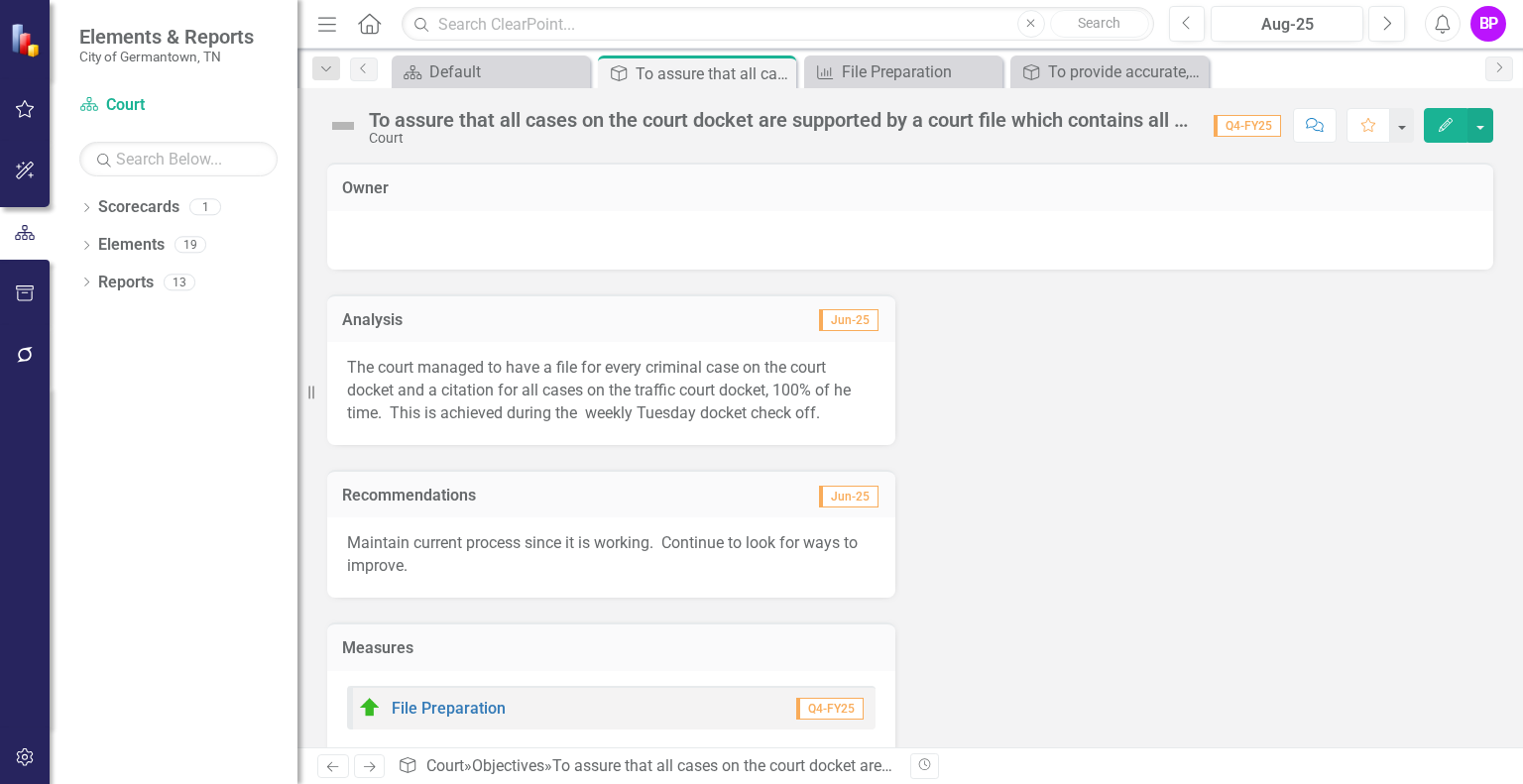 click on "Menu Home Search Close Search Previous Aug-25 Next Alerts BP User Edit Profile Disable Sound Silence Alerts Help Support Center icon.tutorial Show Tutorials icon.portal Success Portal Logout Log Out" at bounding box center [910, 24] 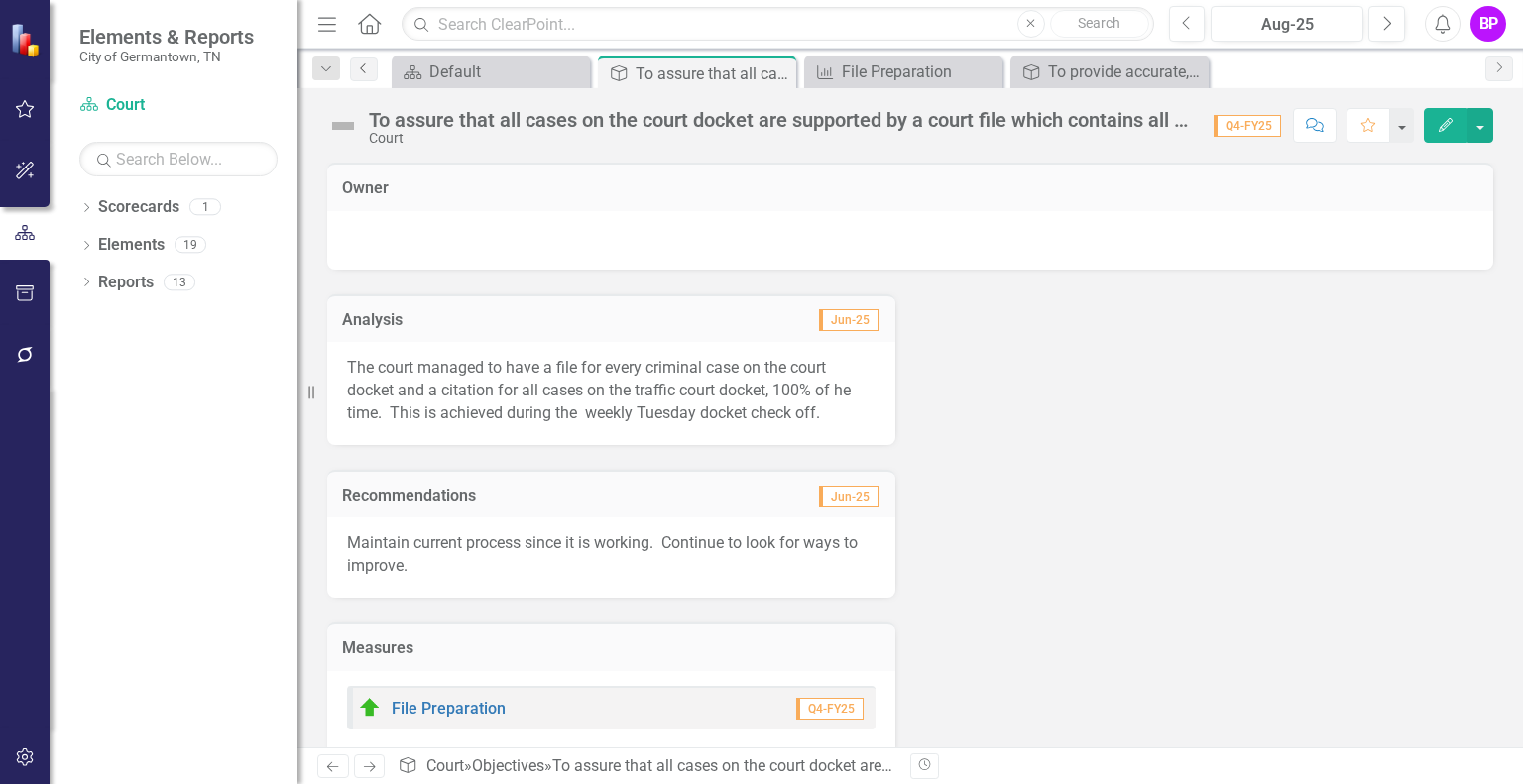 click on "Previous" 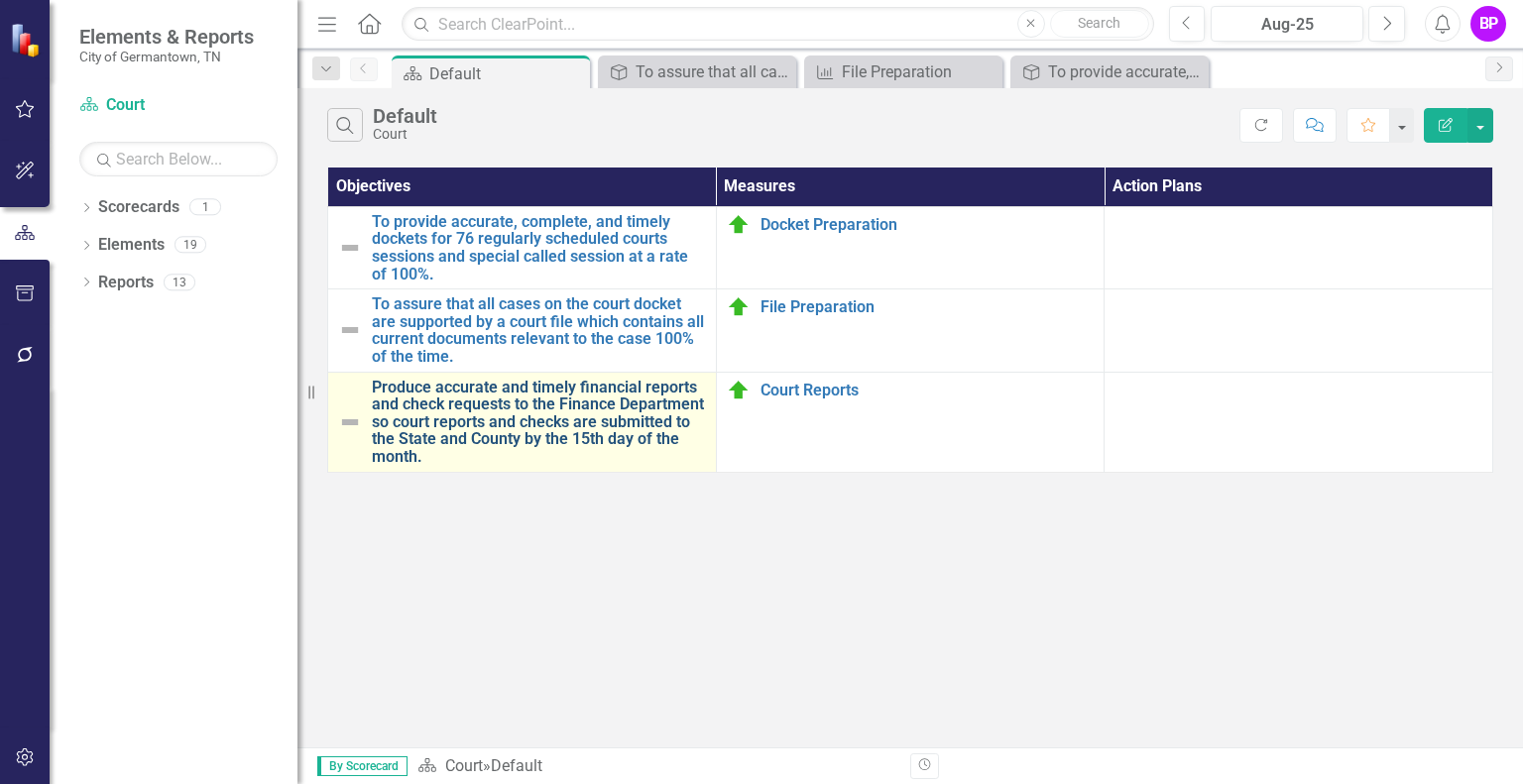 click on "Produce accurate and timely financial reports and check requests to the Finance Department so court reports and checks are submitted to the State and County by the 15th day of the month." at bounding box center [538, 422] 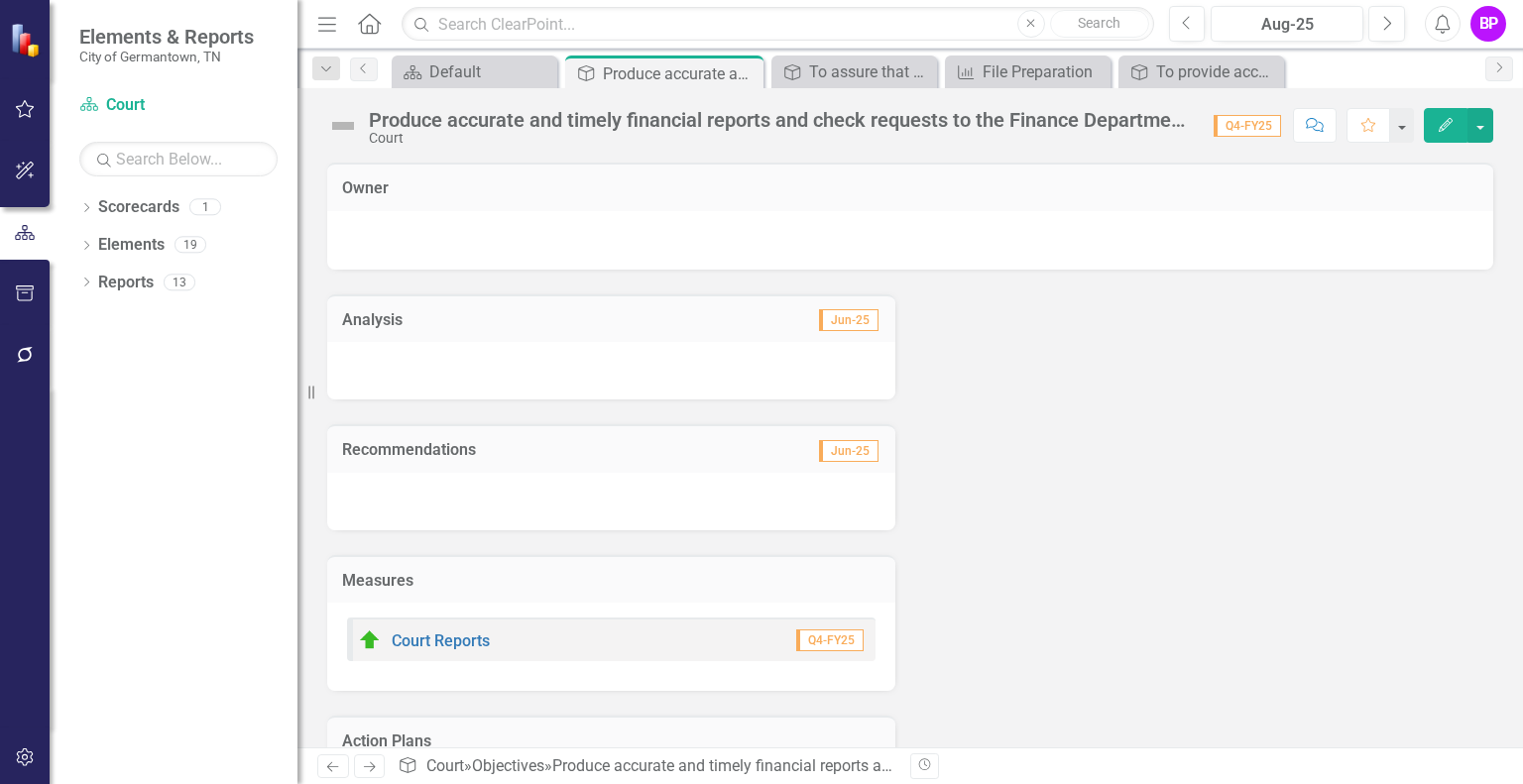 click on "Analysis" at bounding box center [475, 320] 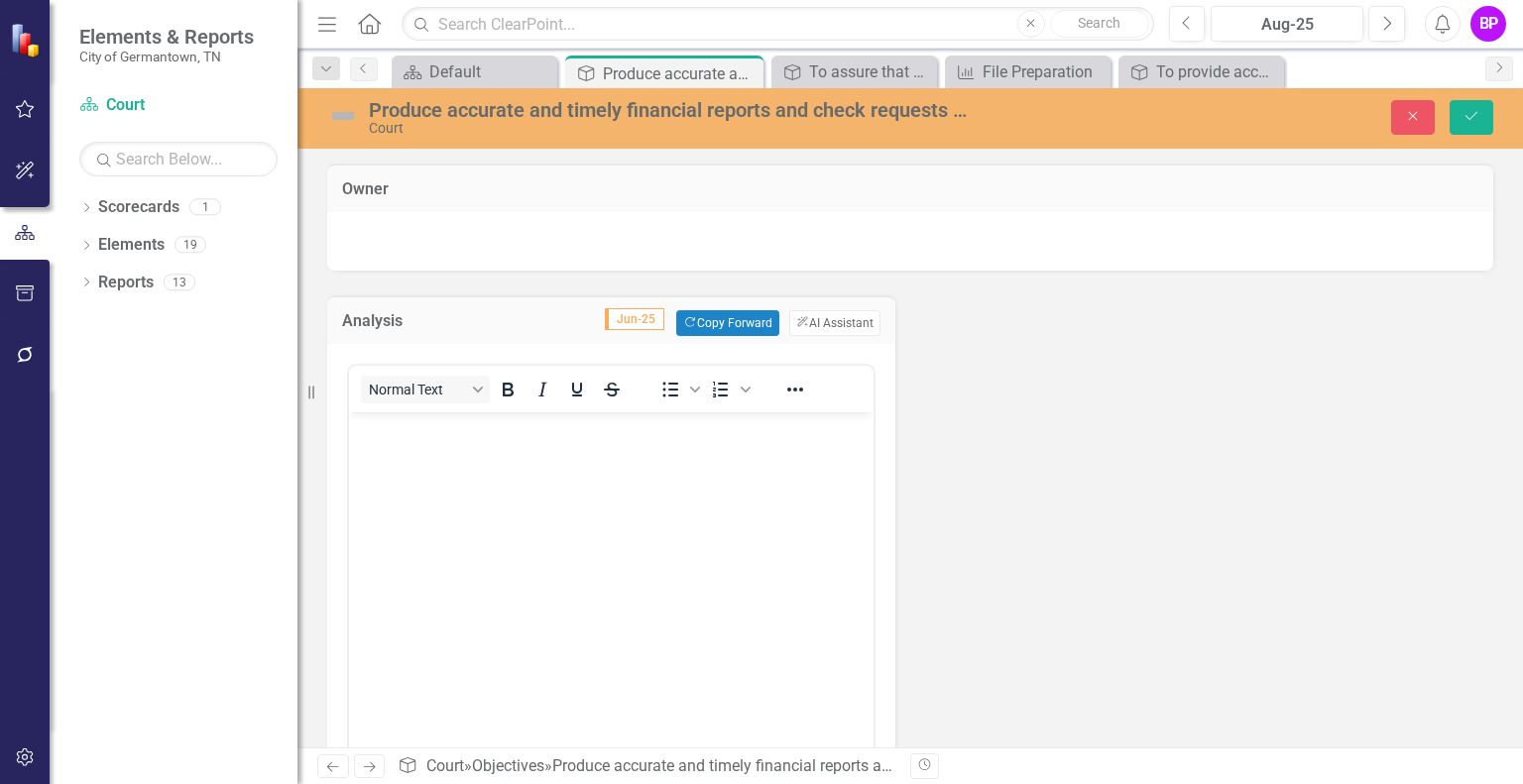 scroll, scrollTop: 0, scrollLeft: 0, axis: both 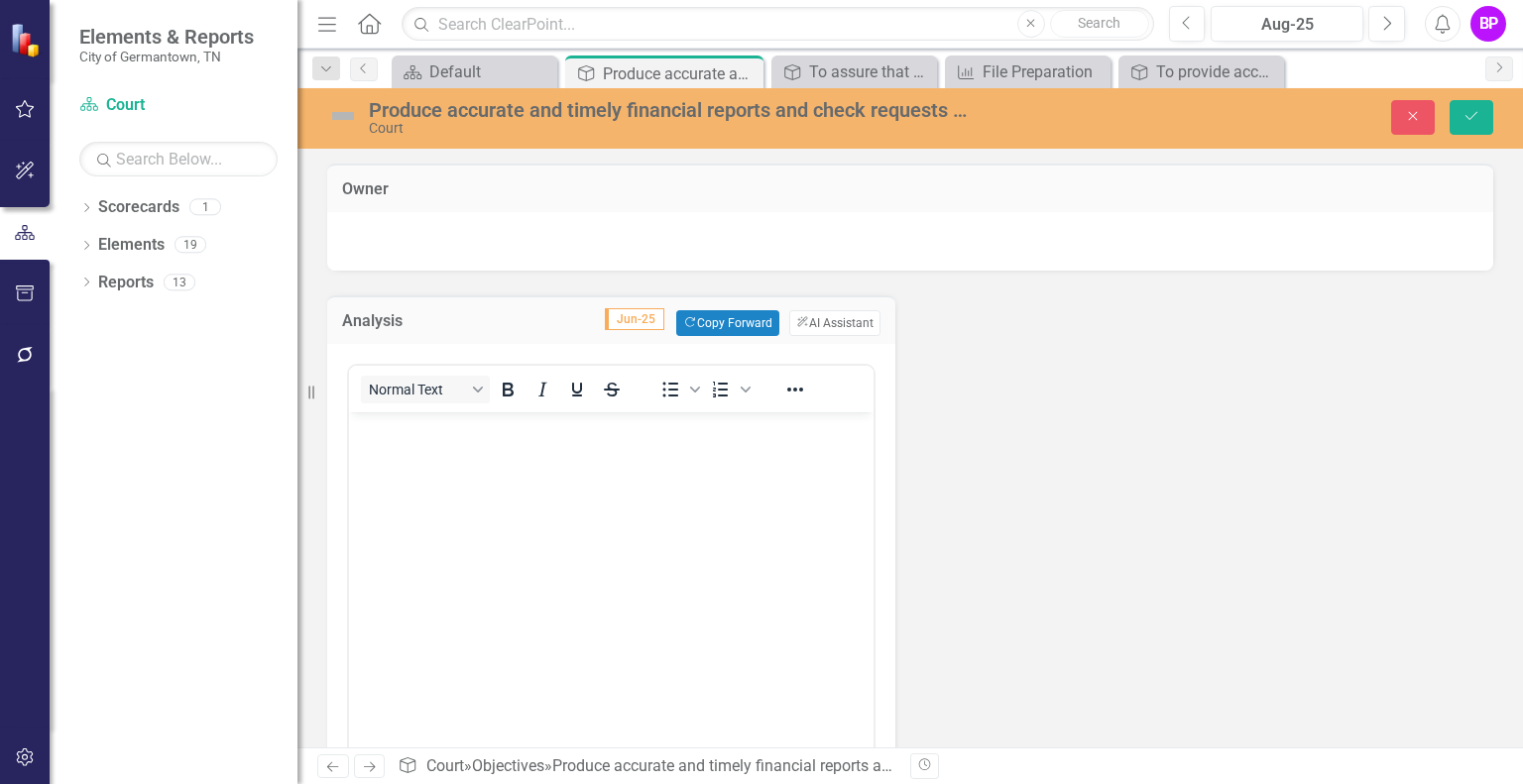 click at bounding box center (611, 429) 